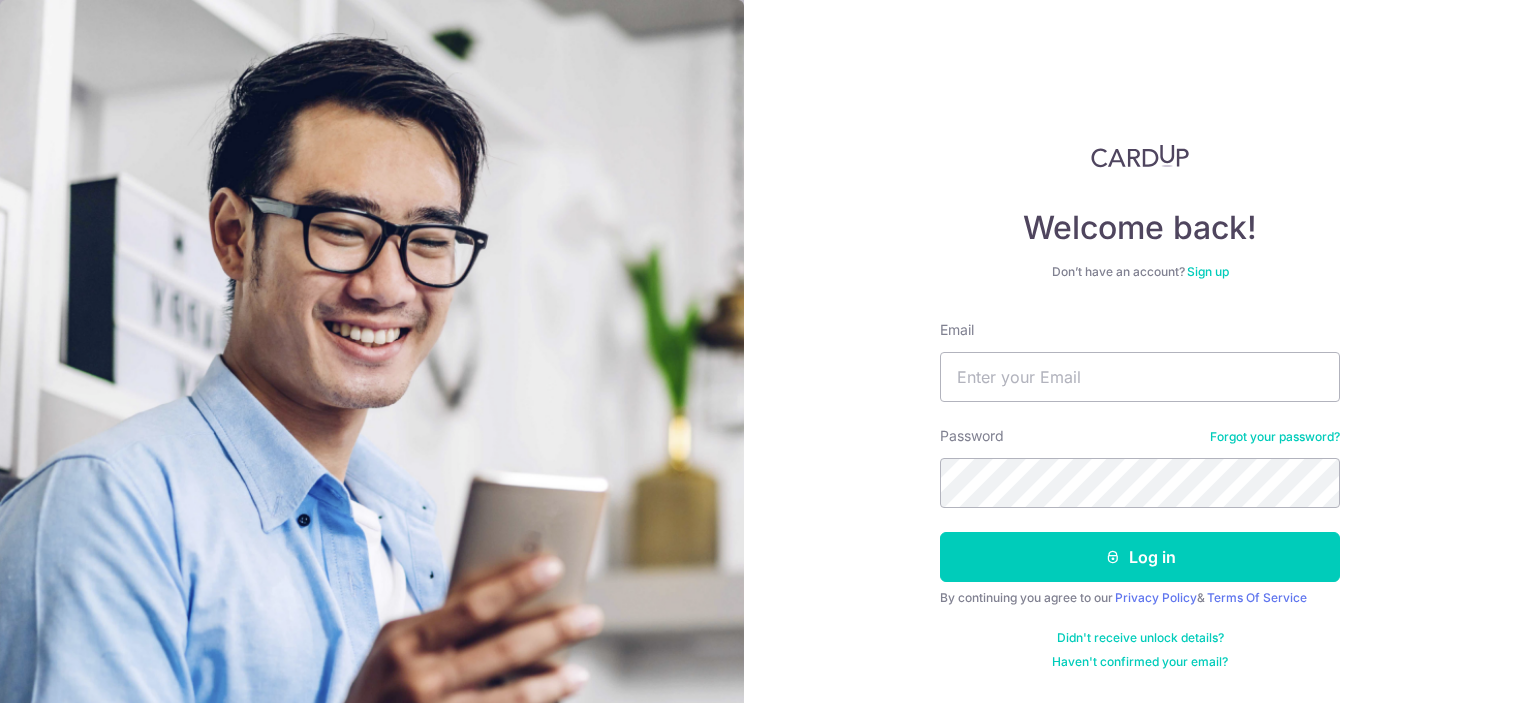 scroll, scrollTop: 0, scrollLeft: 0, axis: both 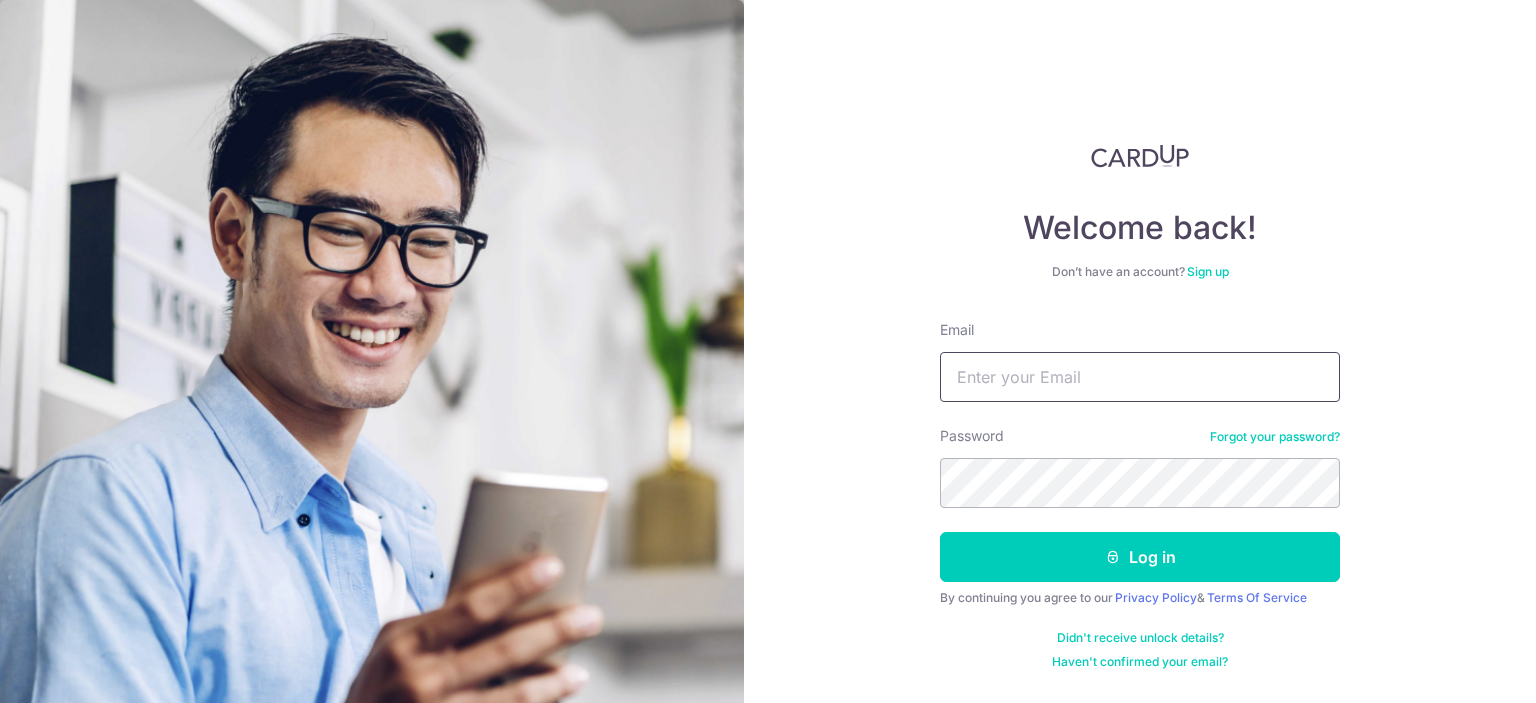 drag, startPoint x: 1179, startPoint y: 396, endPoint x: 1176, endPoint y: 385, distance: 11.401754 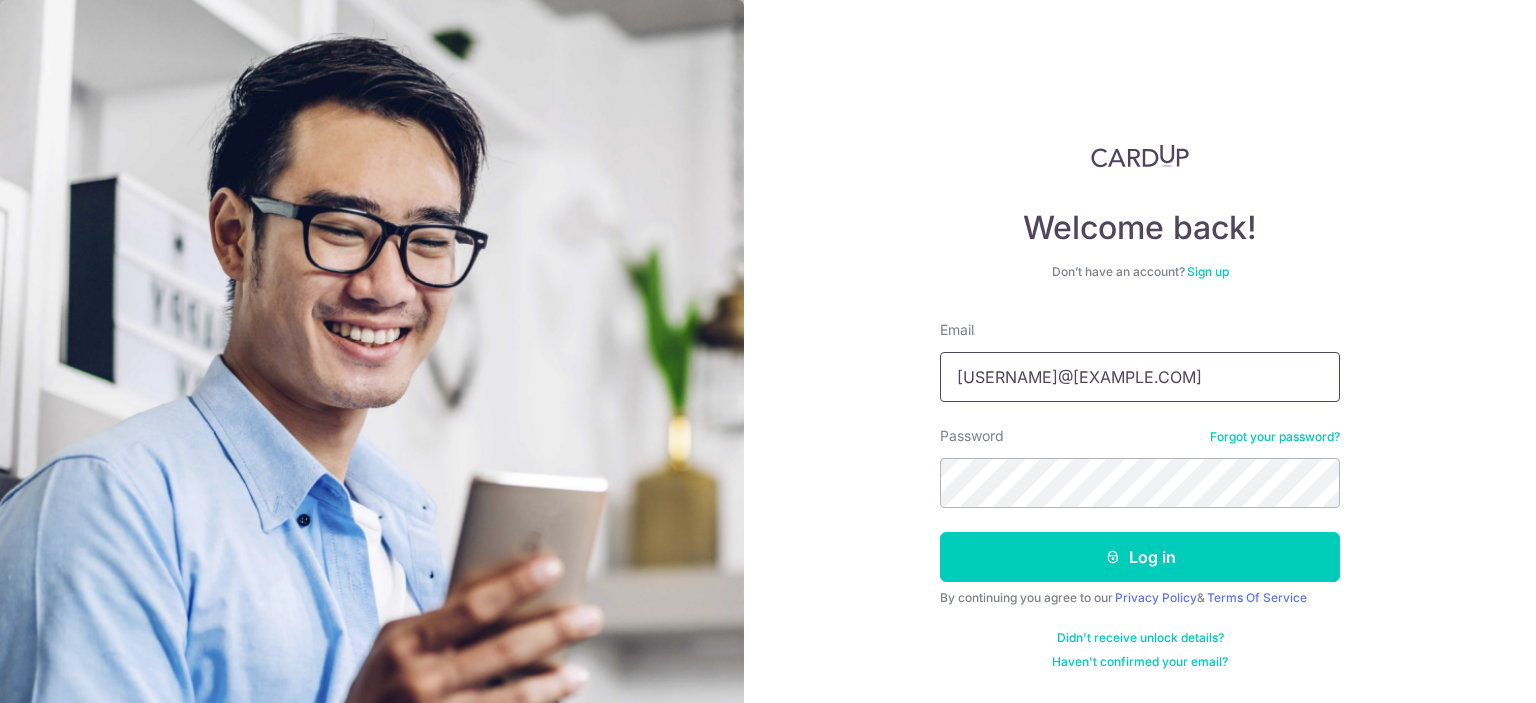 type on "[EMAIL]" 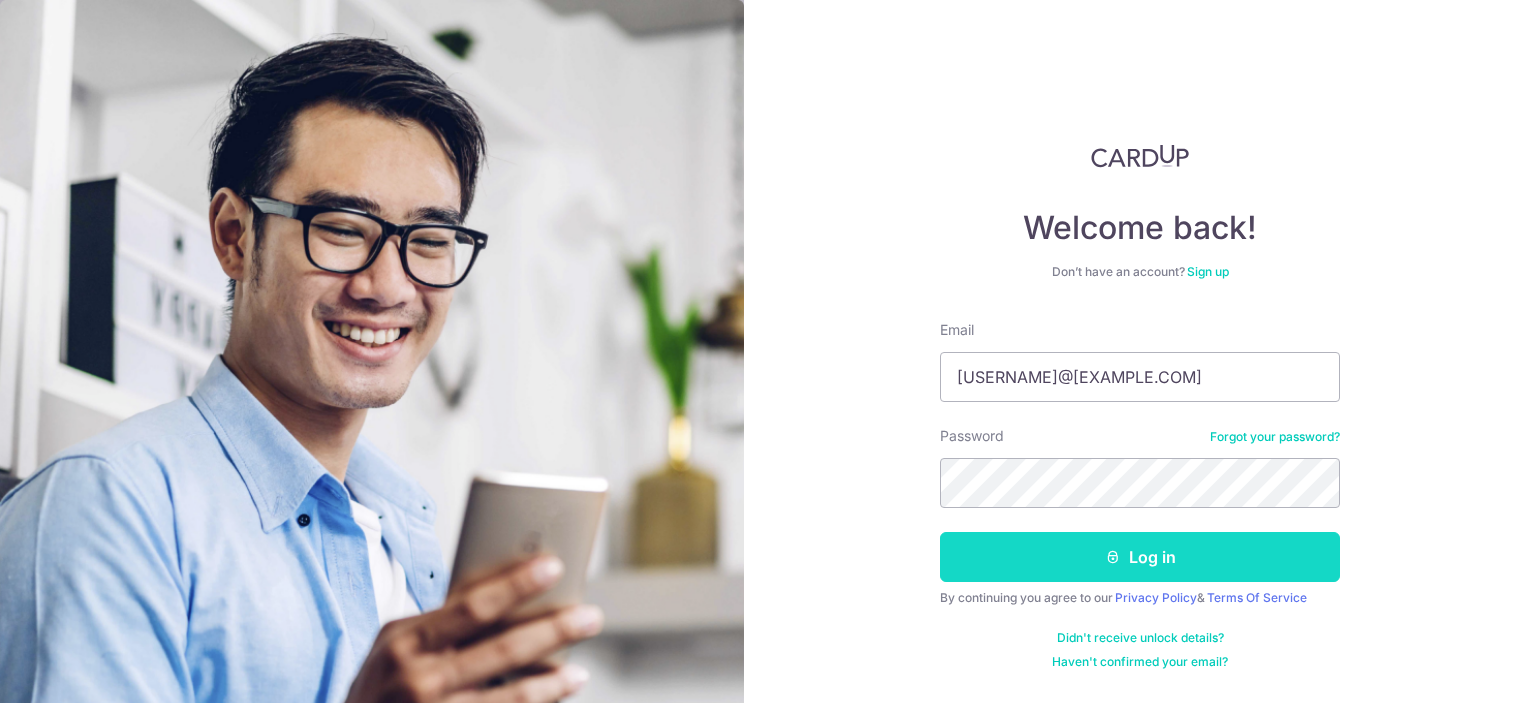 click on "Log in" at bounding box center [1140, 557] 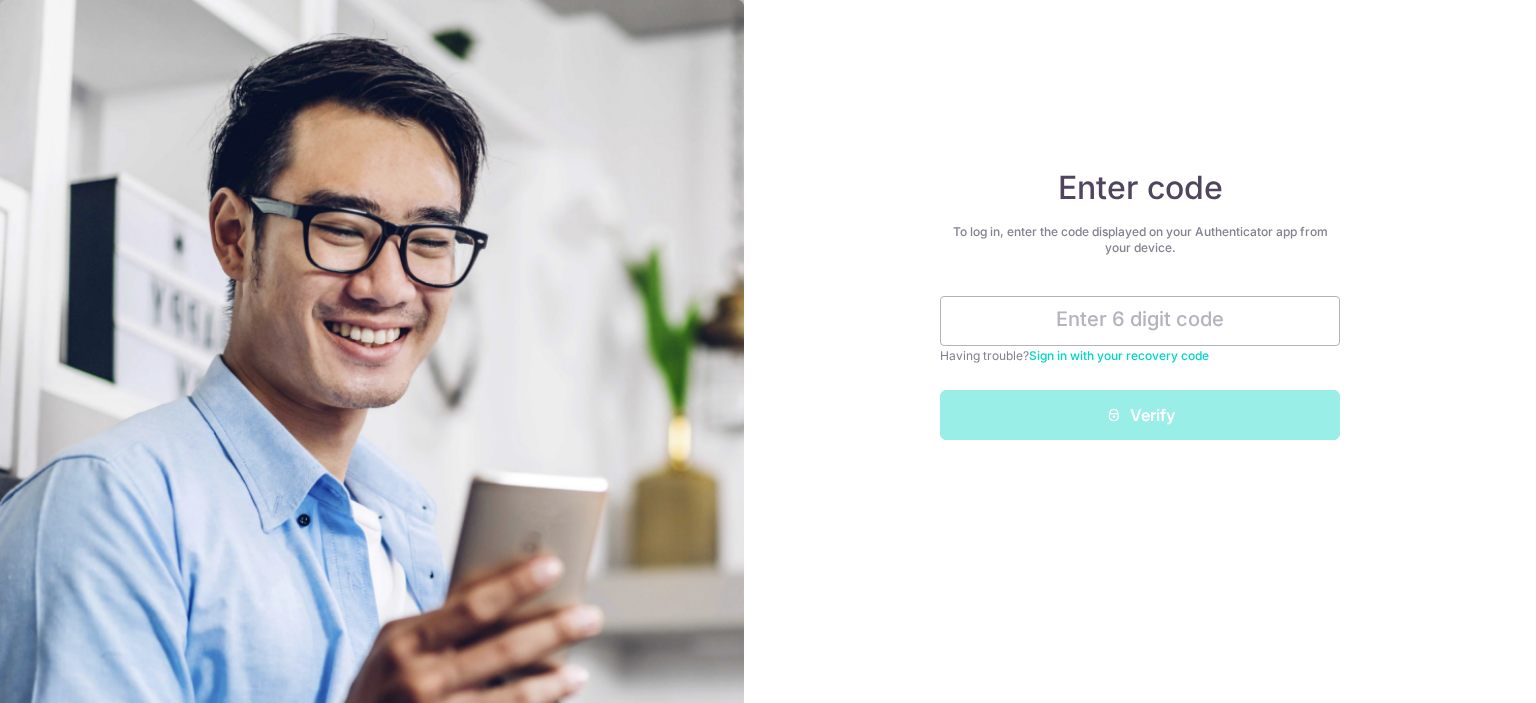 scroll, scrollTop: 0, scrollLeft: 0, axis: both 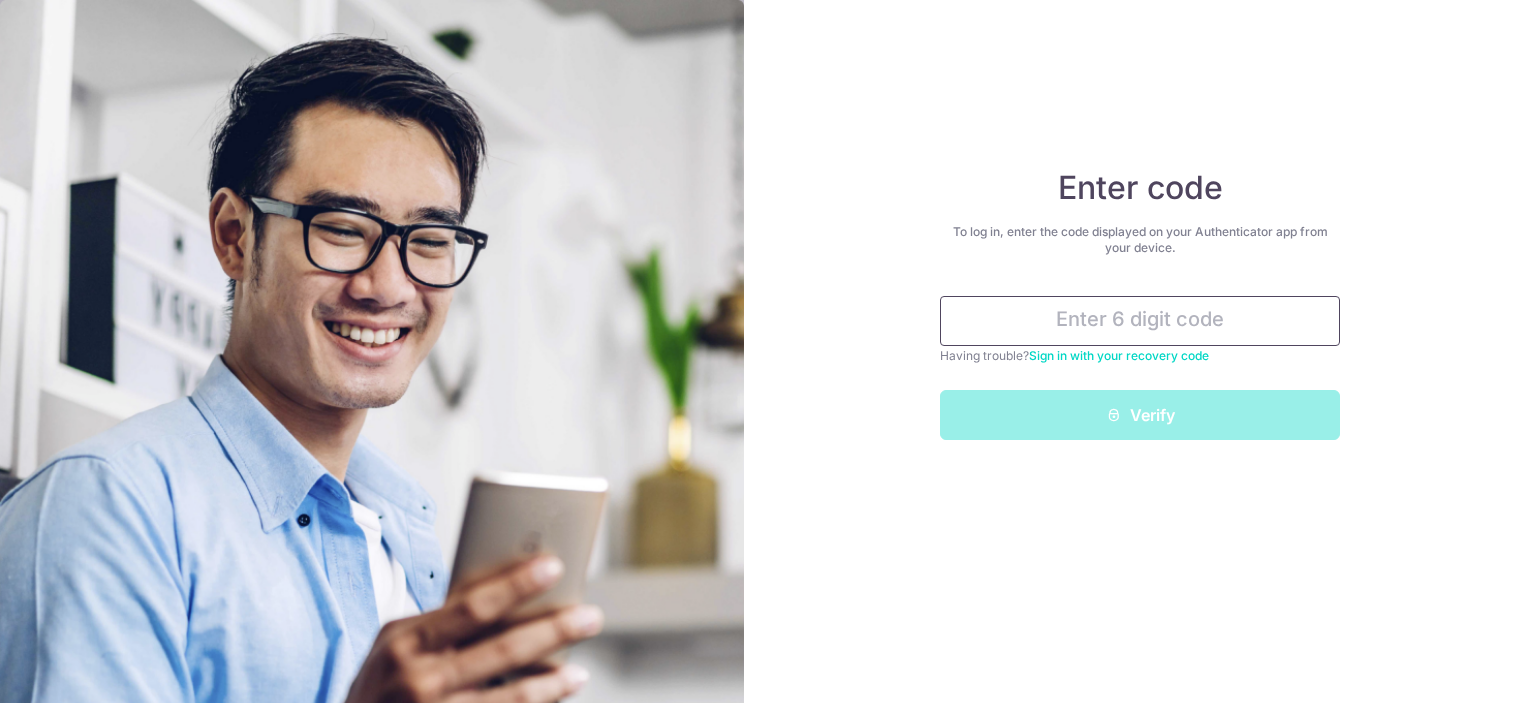 click at bounding box center (1140, 321) 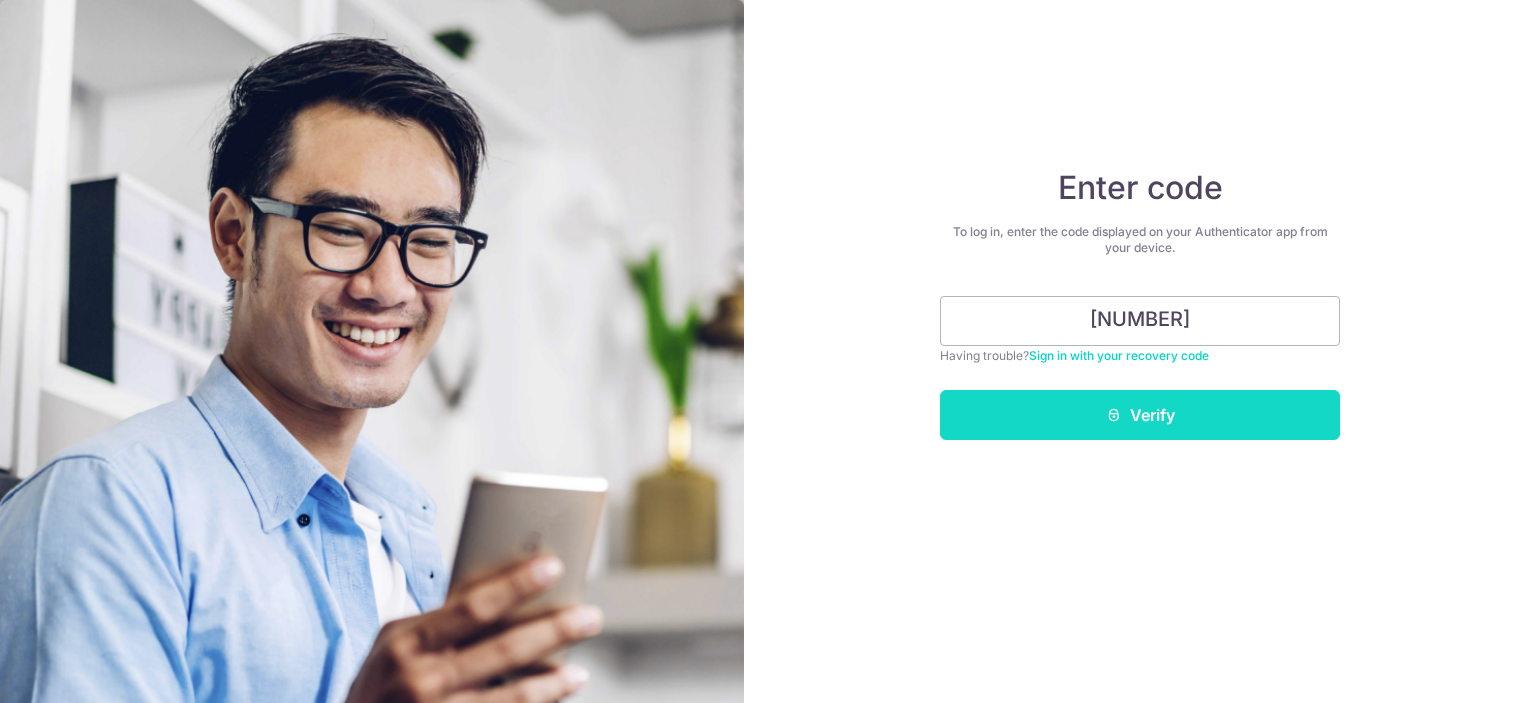 type on "786737" 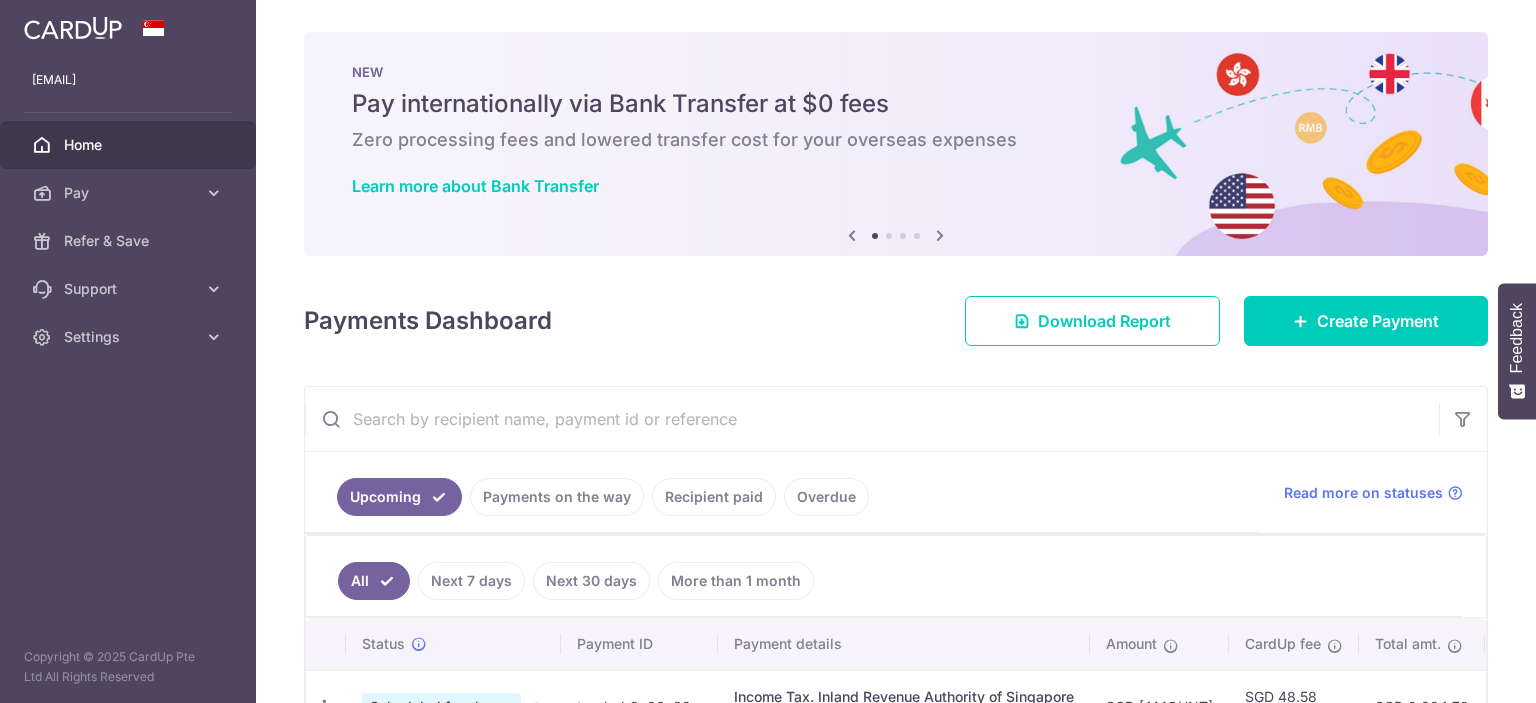 scroll, scrollTop: 0, scrollLeft: 0, axis: both 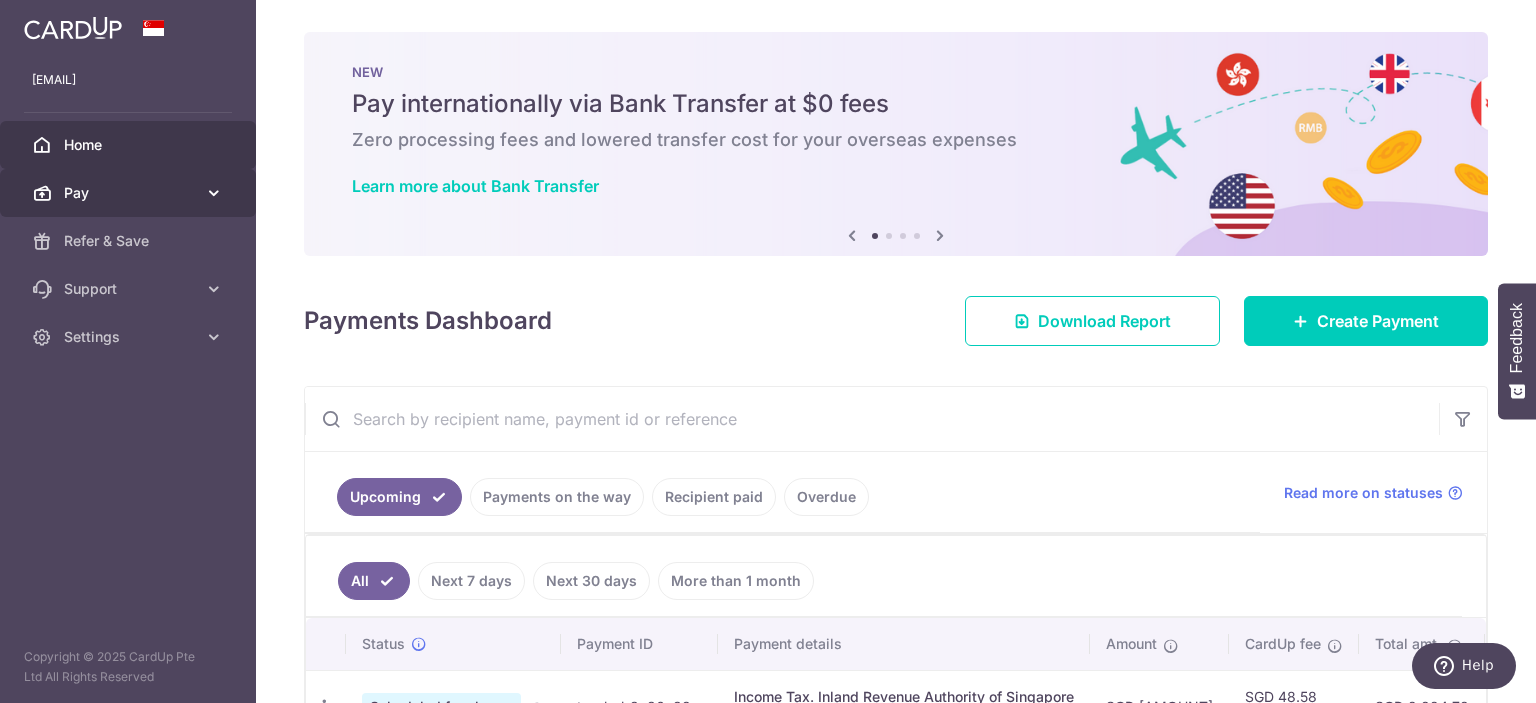 click at bounding box center [214, 193] 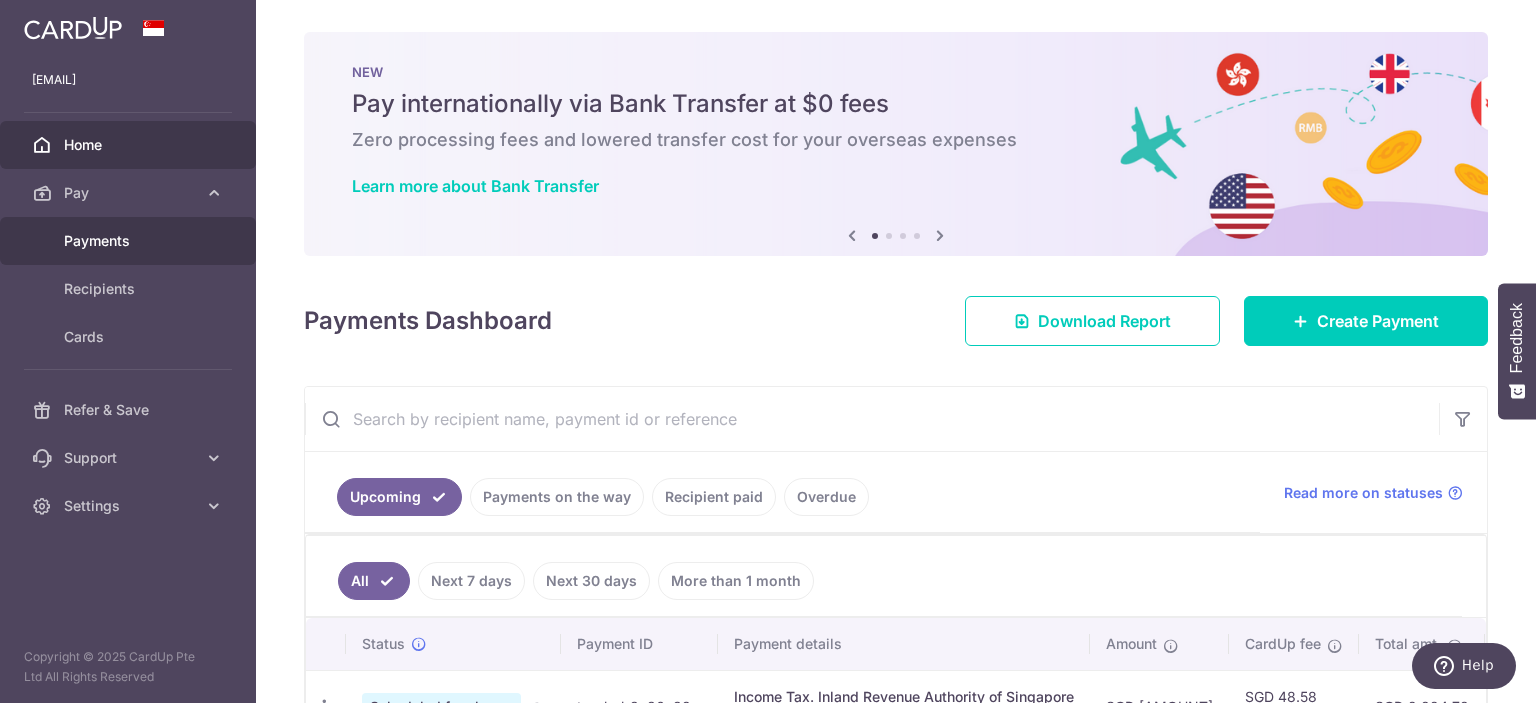 click on "Payments" at bounding box center [130, 241] 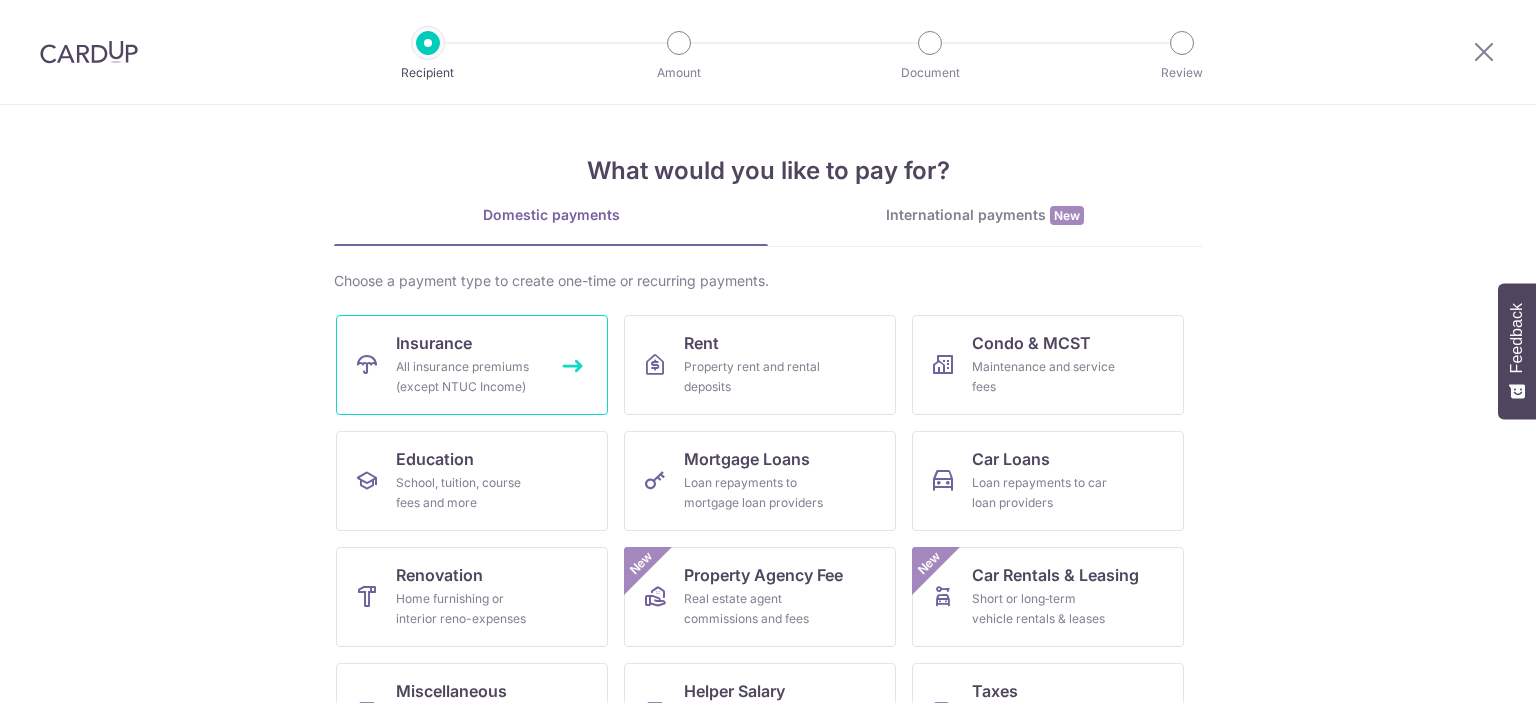 scroll, scrollTop: 0, scrollLeft: 0, axis: both 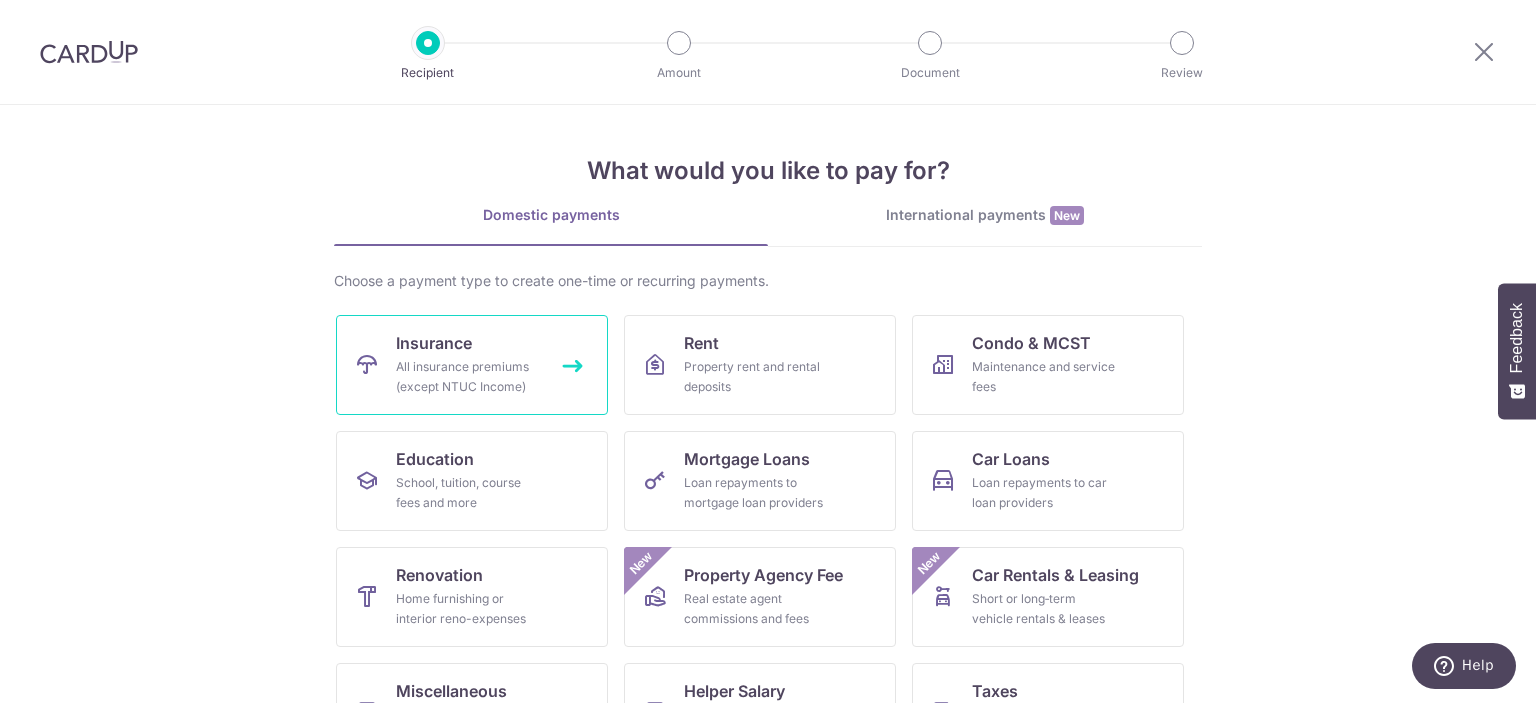 click on "All insurance premiums (except NTUC Income)" at bounding box center (468, 377) 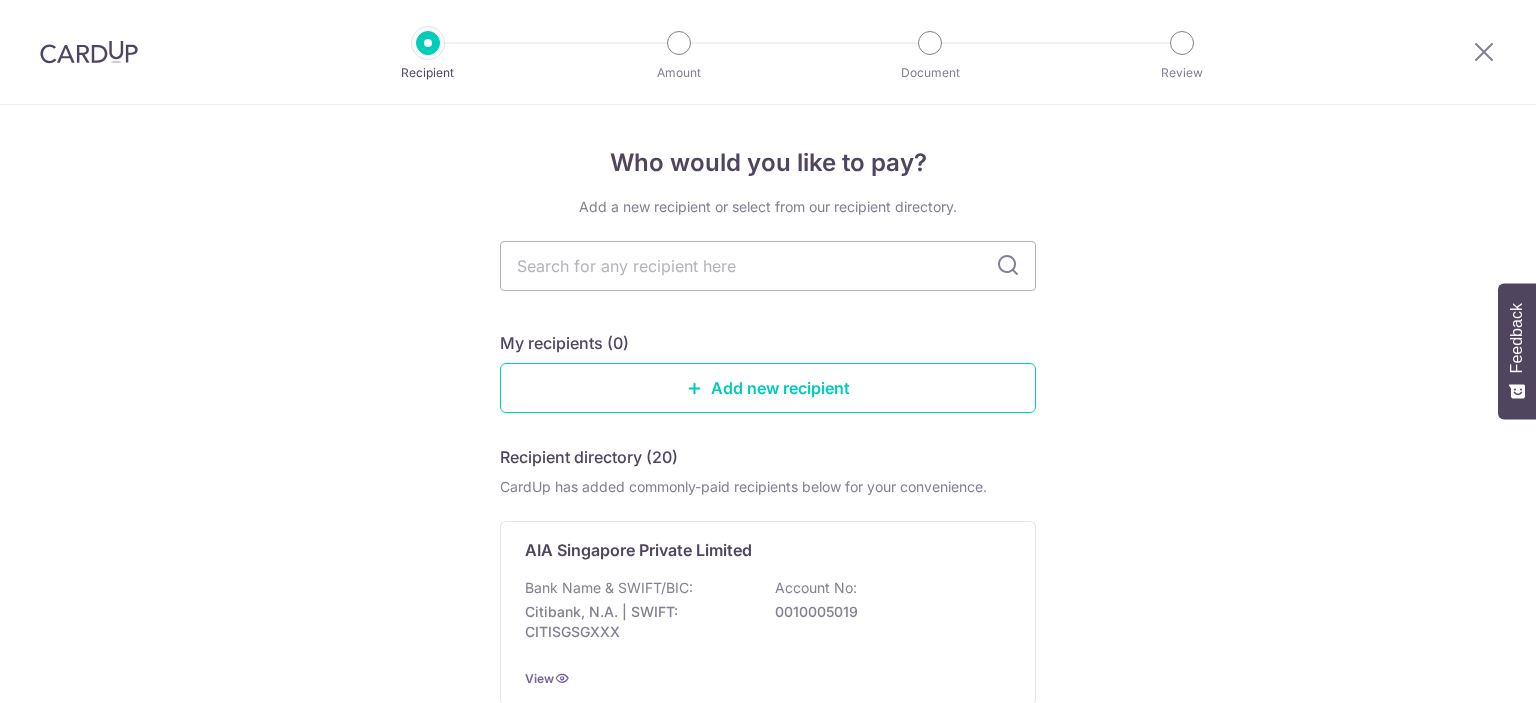 scroll, scrollTop: 0, scrollLeft: 0, axis: both 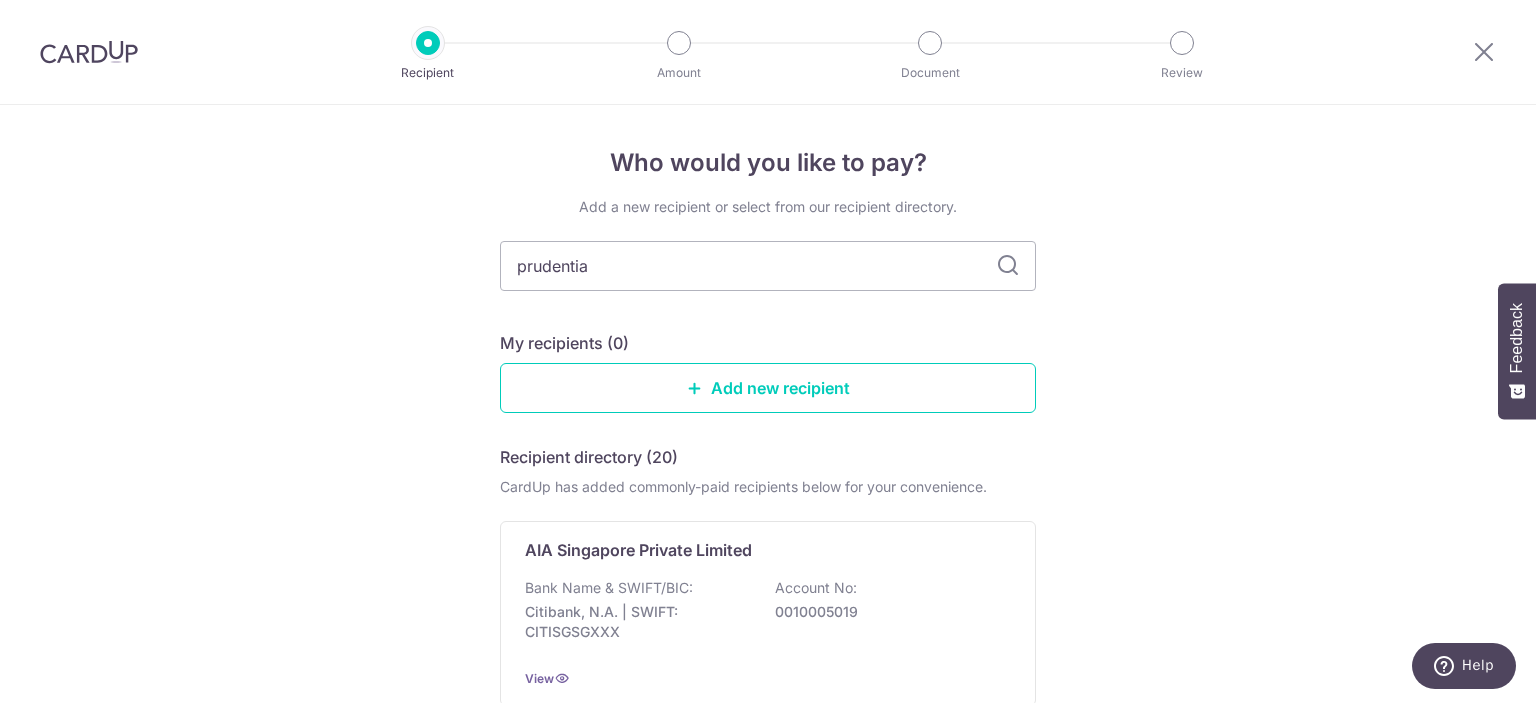 type on "prudential" 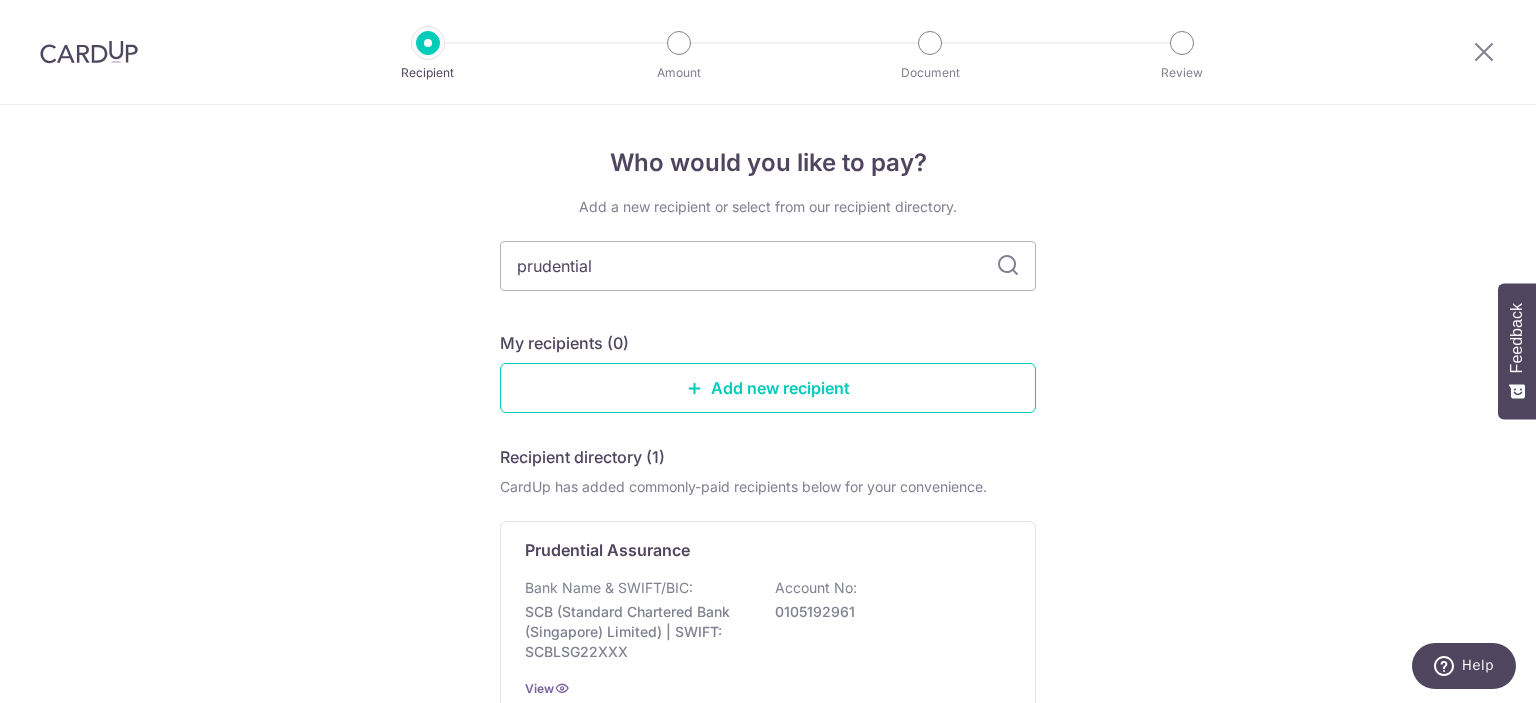 click at bounding box center [1008, 266] 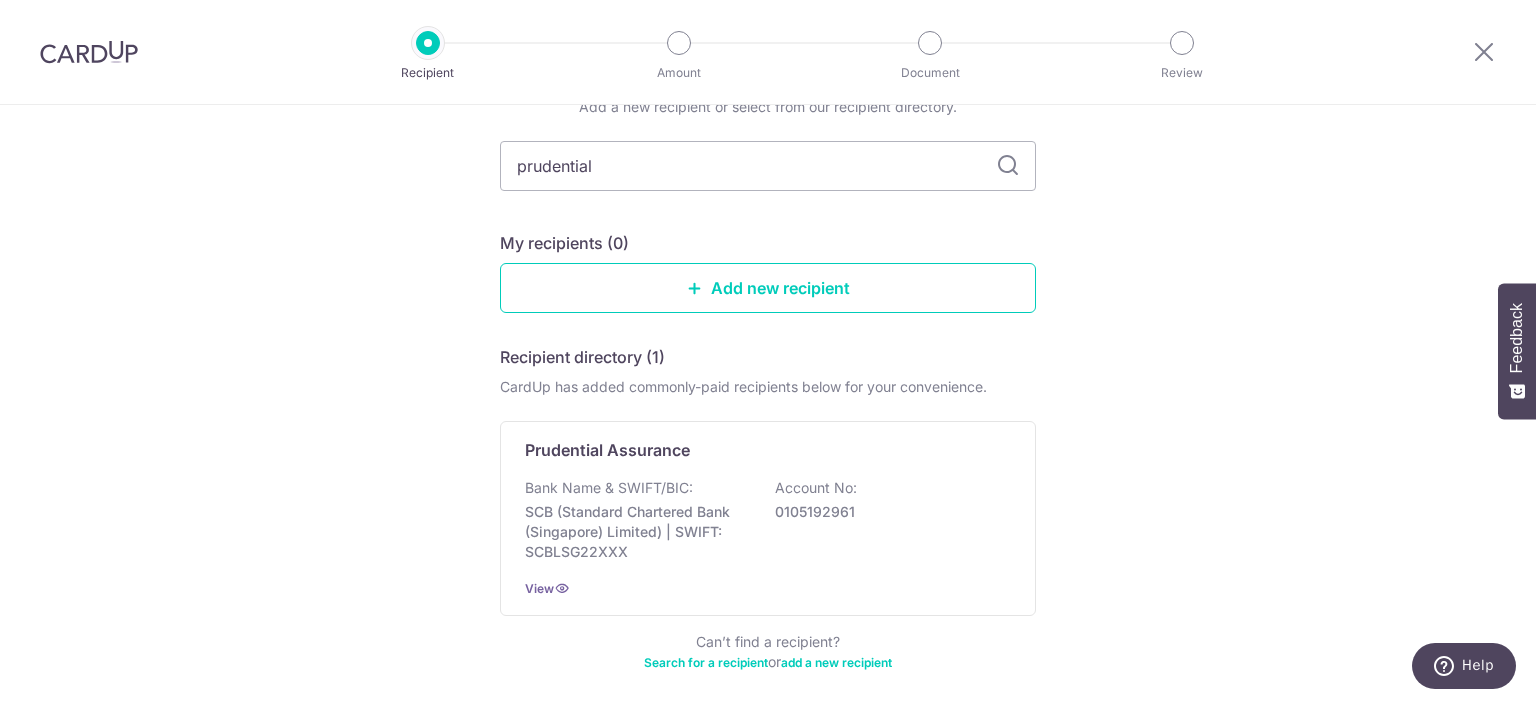 scroll, scrollTop: 0, scrollLeft: 0, axis: both 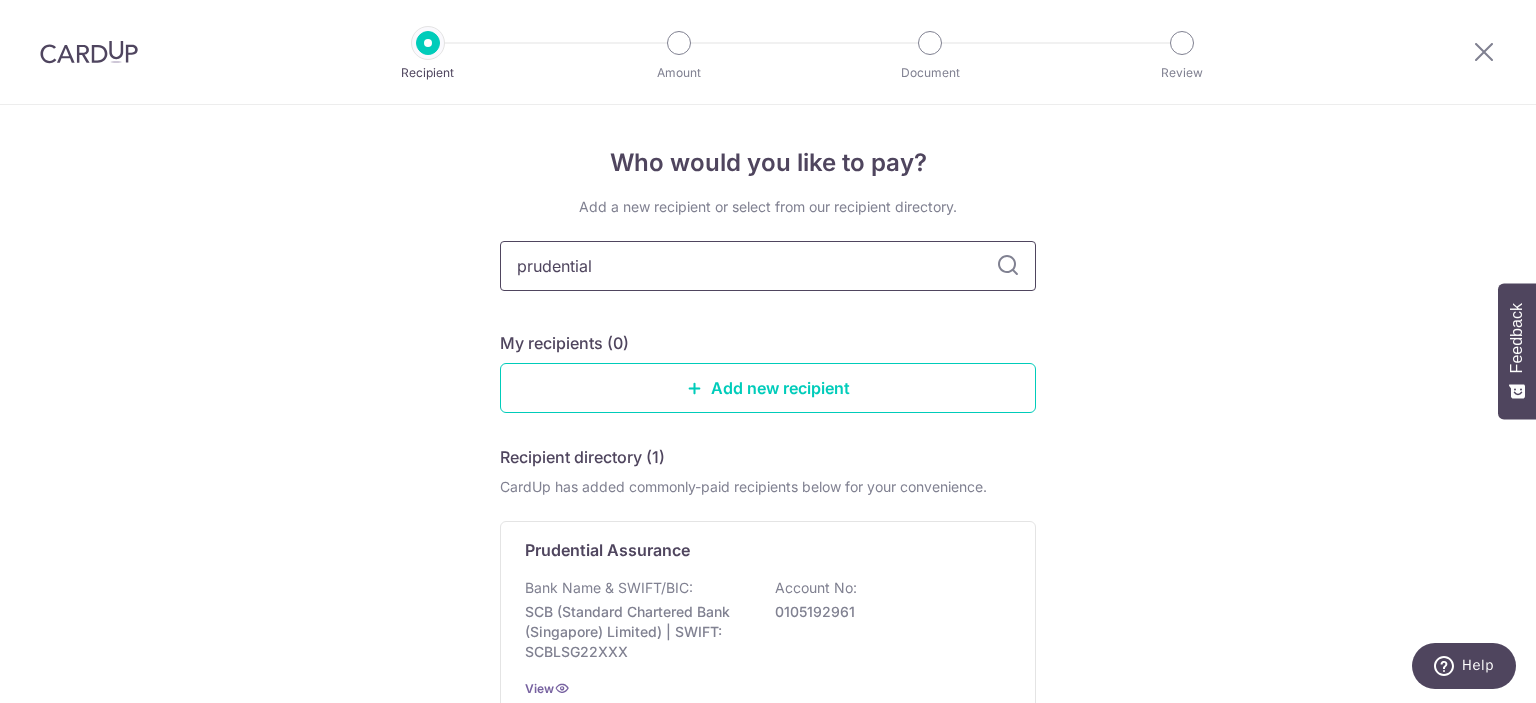 click on "prudential" at bounding box center (768, 266) 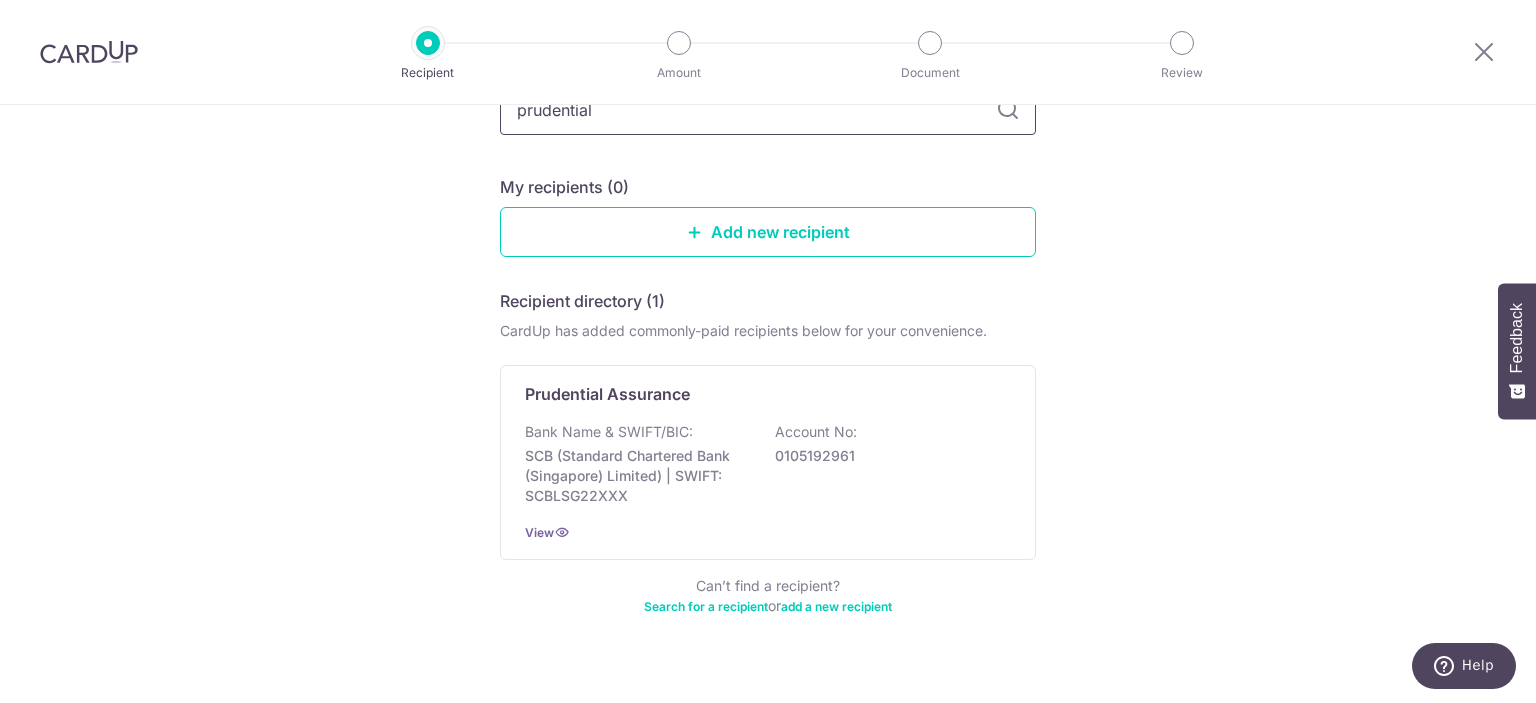 scroll, scrollTop: 185, scrollLeft: 0, axis: vertical 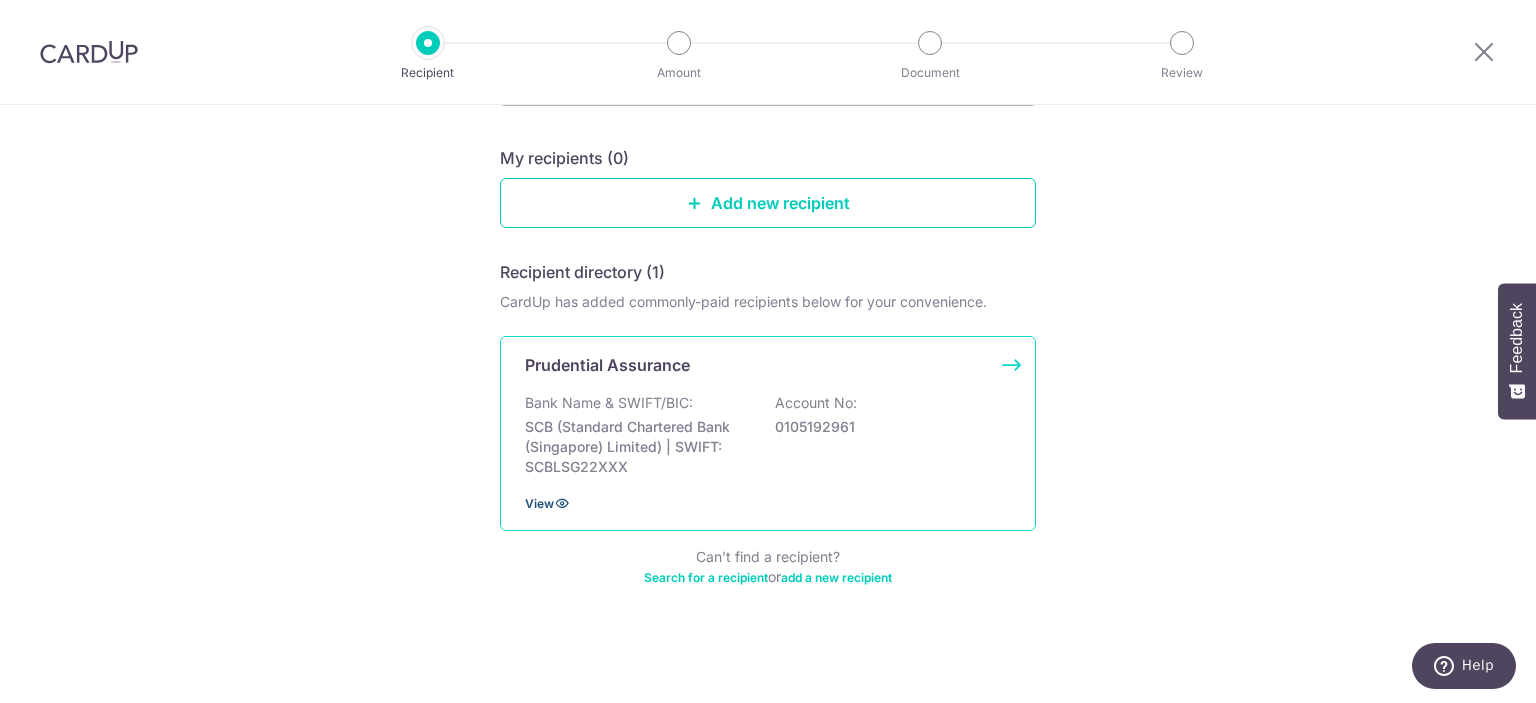 click at bounding box center [562, 503] 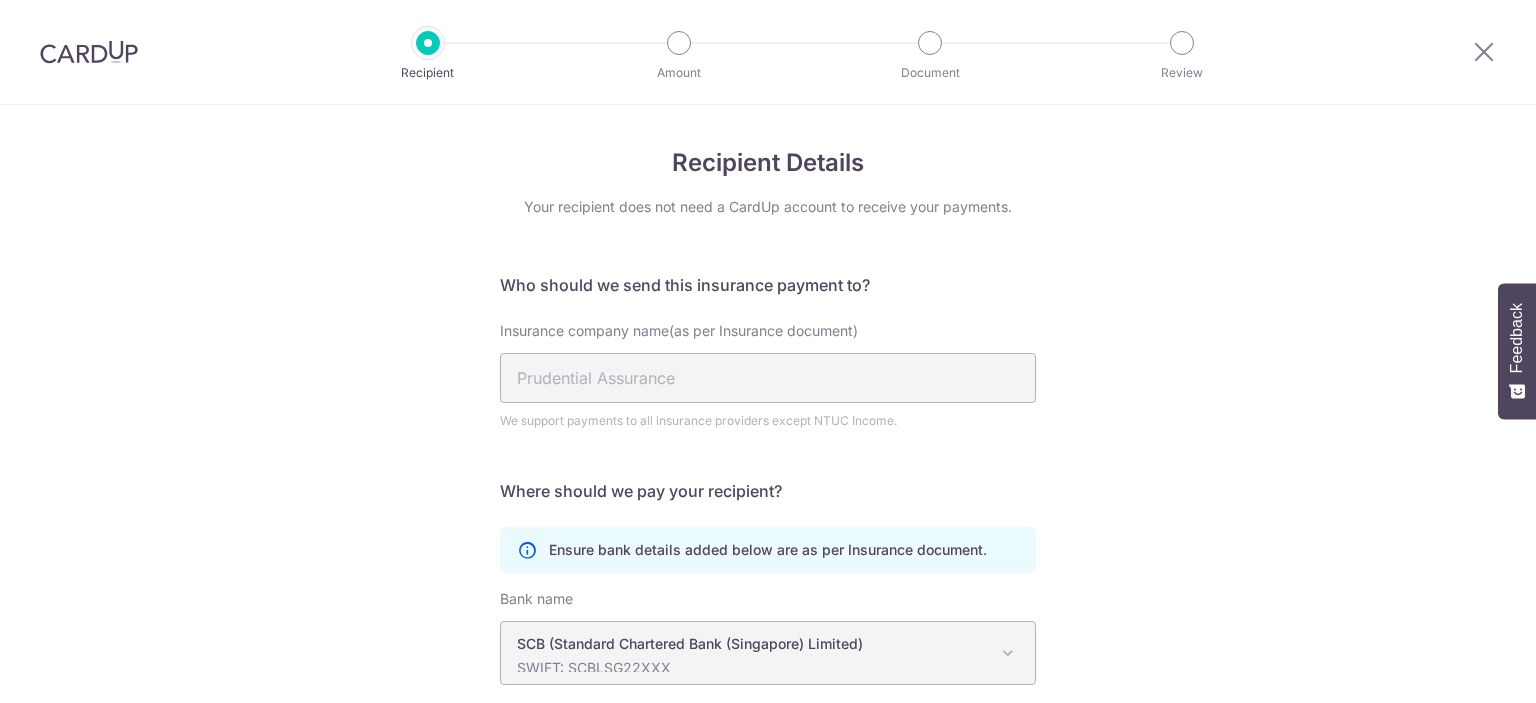scroll, scrollTop: 0, scrollLeft: 0, axis: both 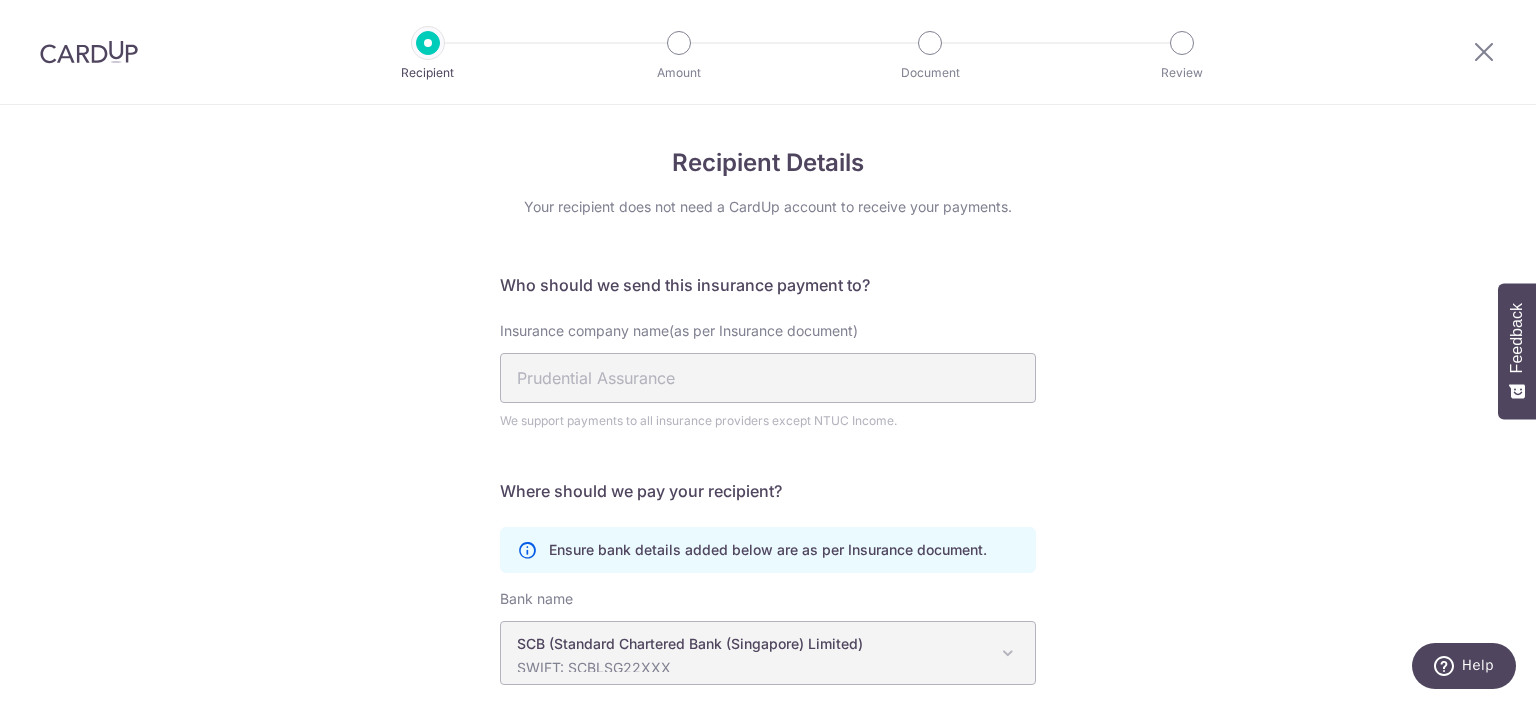 click at bounding box center [89, 52] 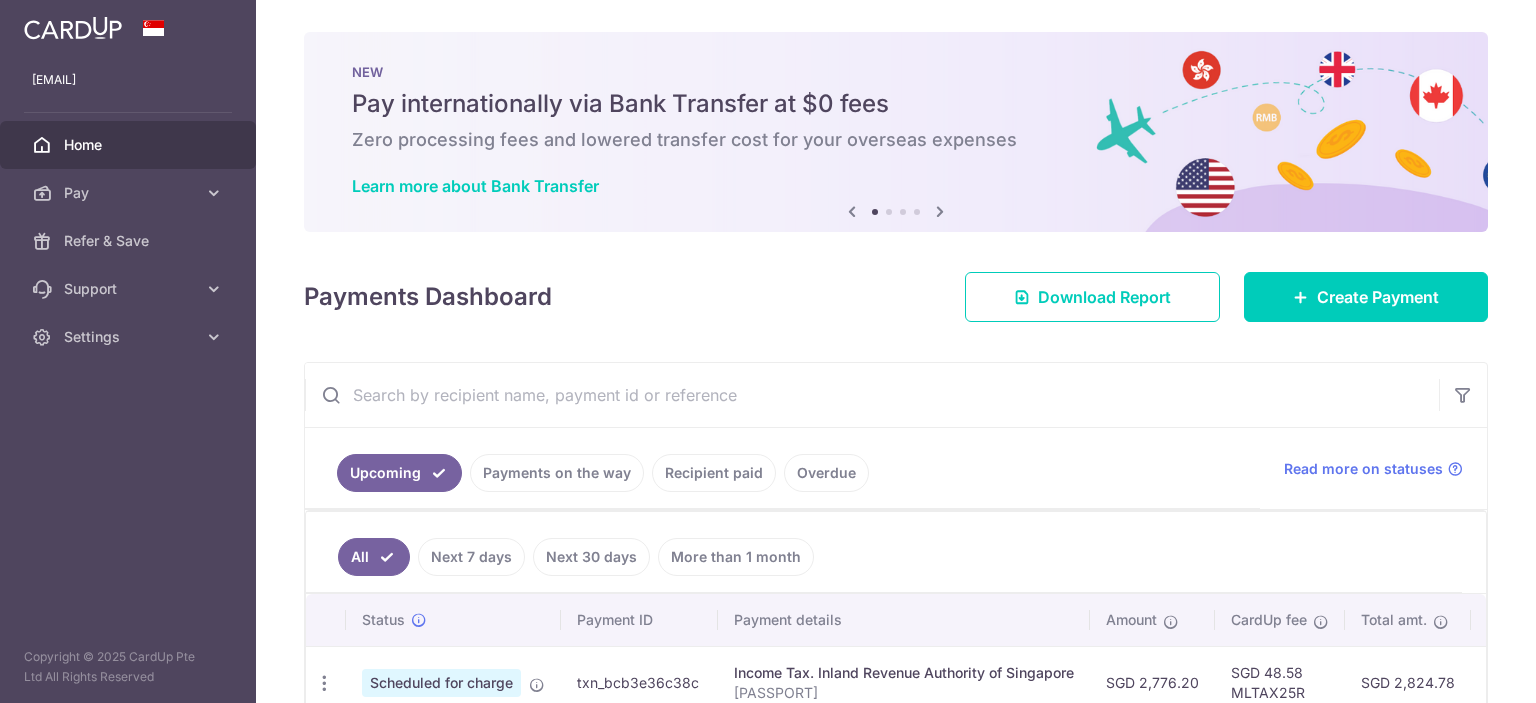 scroll, scrollTop: 0, scrollLeft: 0, axis: both 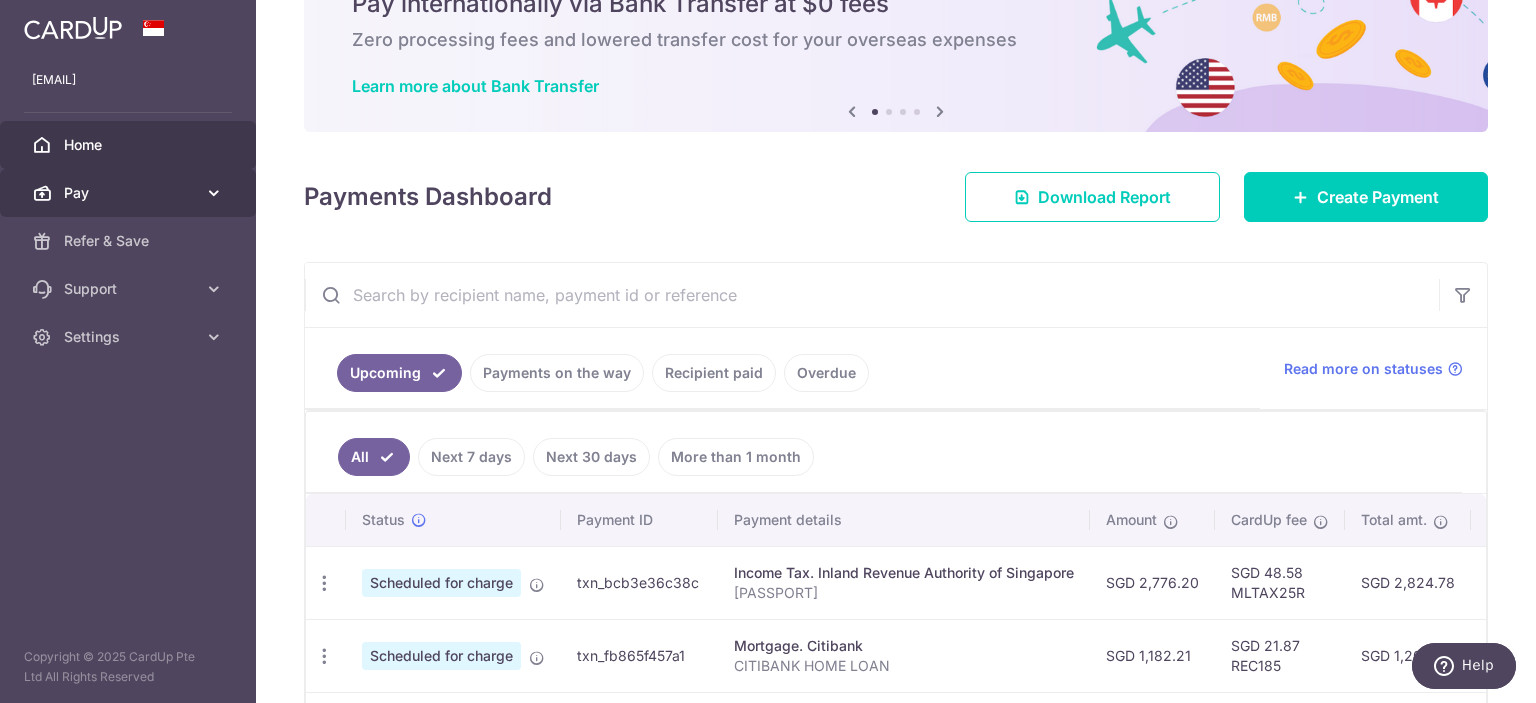 click at bounding box center [214, 193] 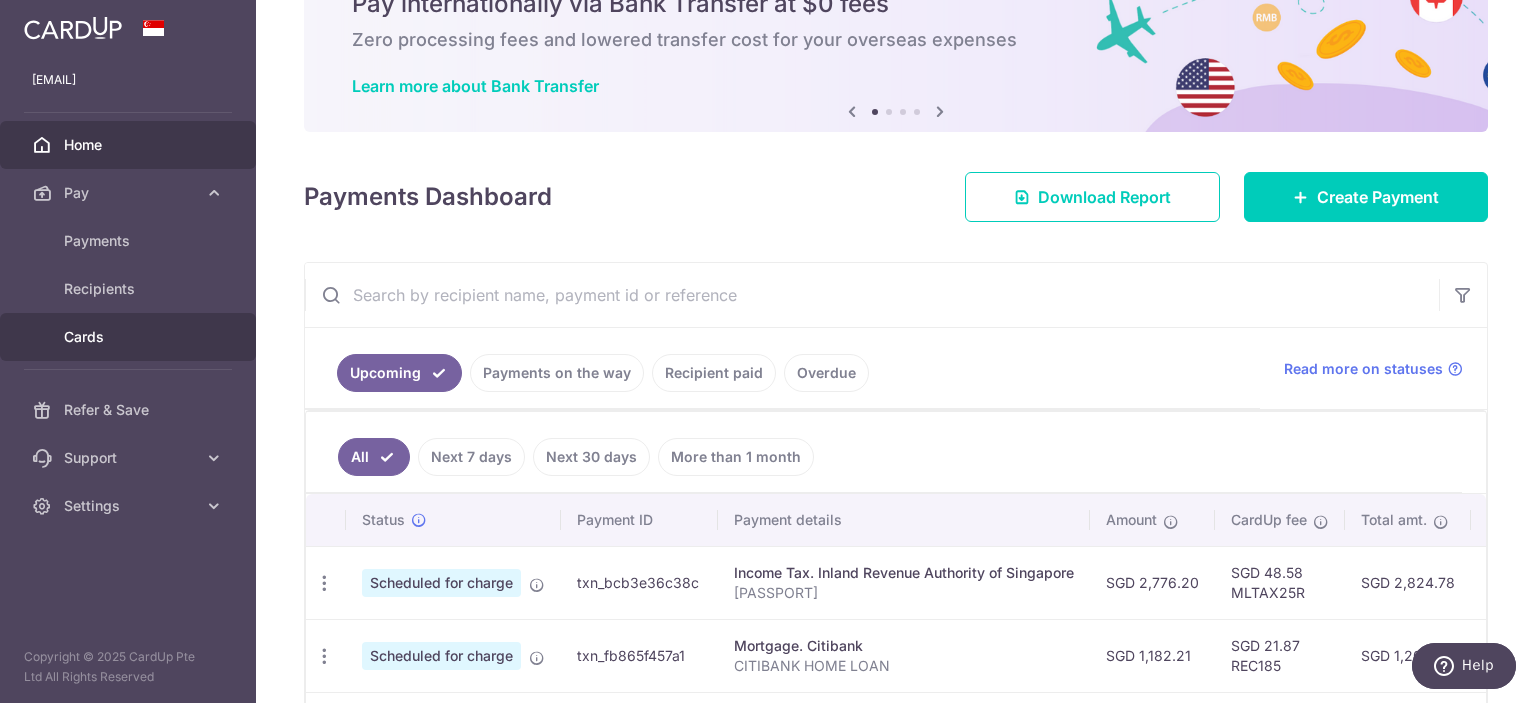 click on "Cards" at bounding box center [130, 337] 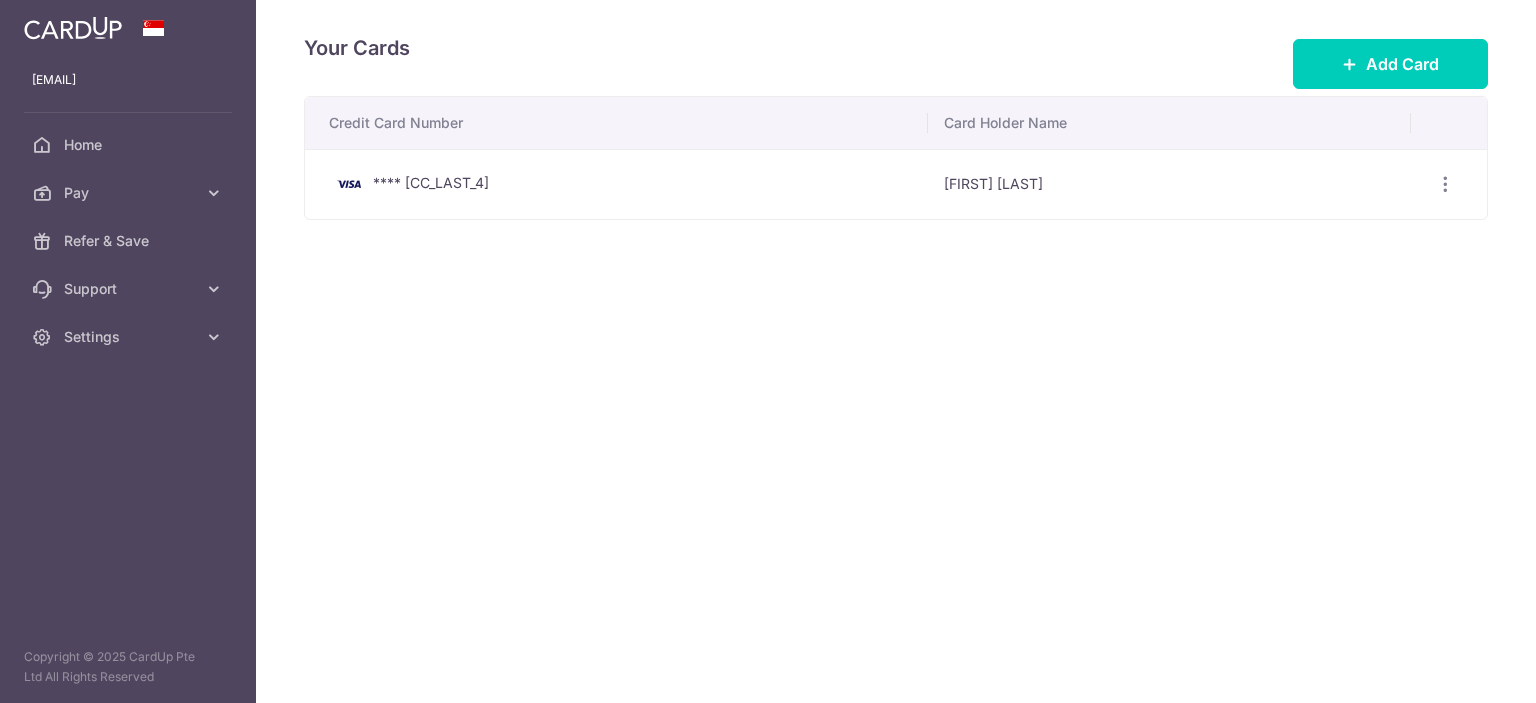 scroll, scrollTop: 0, scrollLeft: 0, axis: both 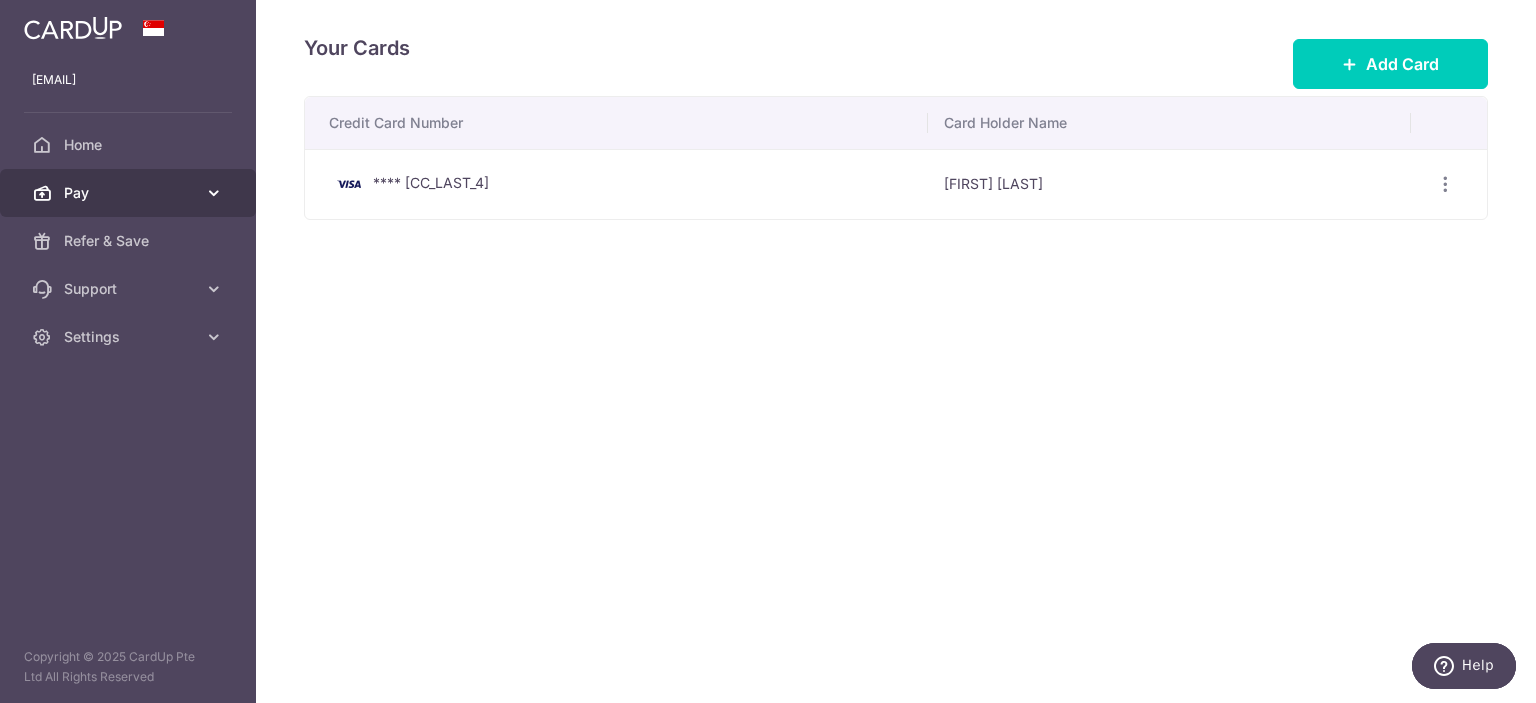 click on "Pay" at bounding box center (130, 193) 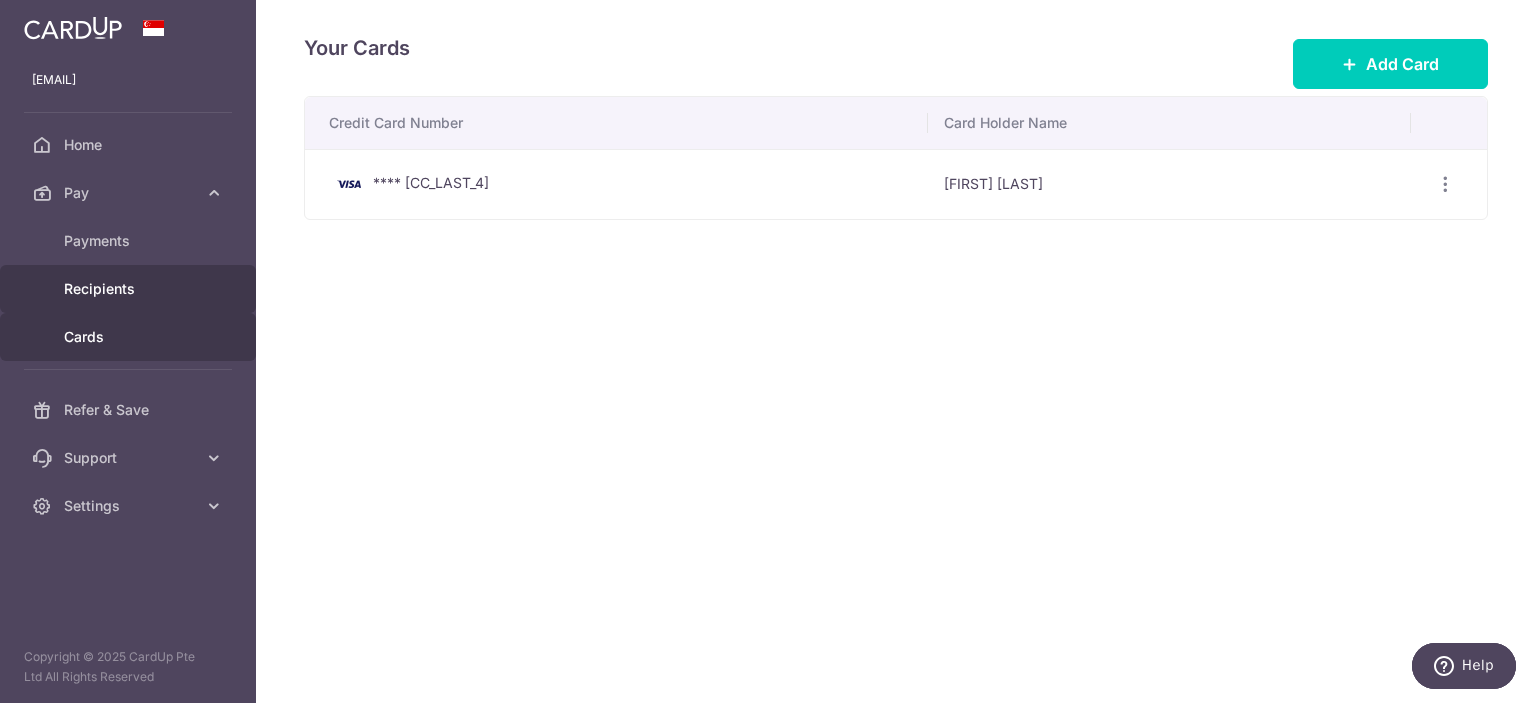 click on "Recipients" at bounding box center [130, 289] 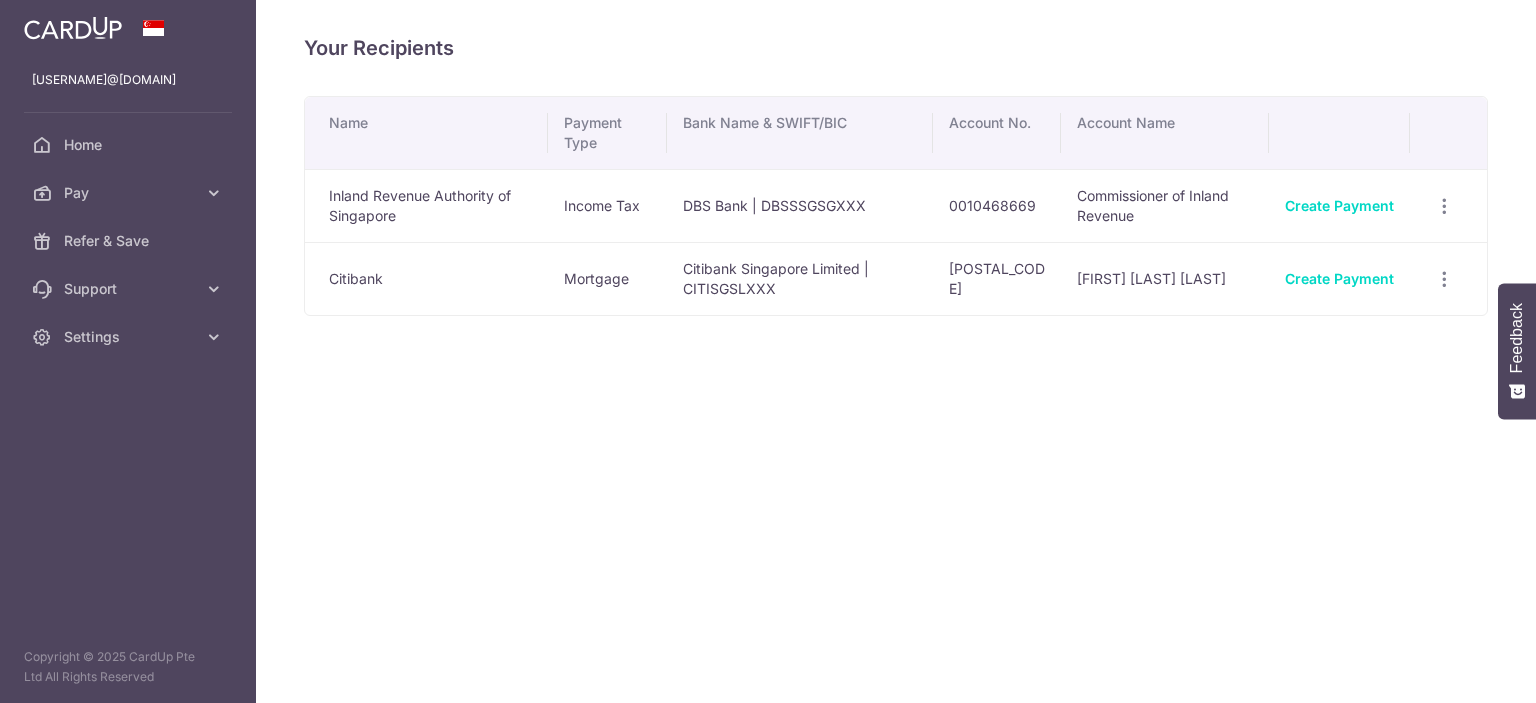 scroll, scrollTop: 0, scrollLeft: 0, axis: both 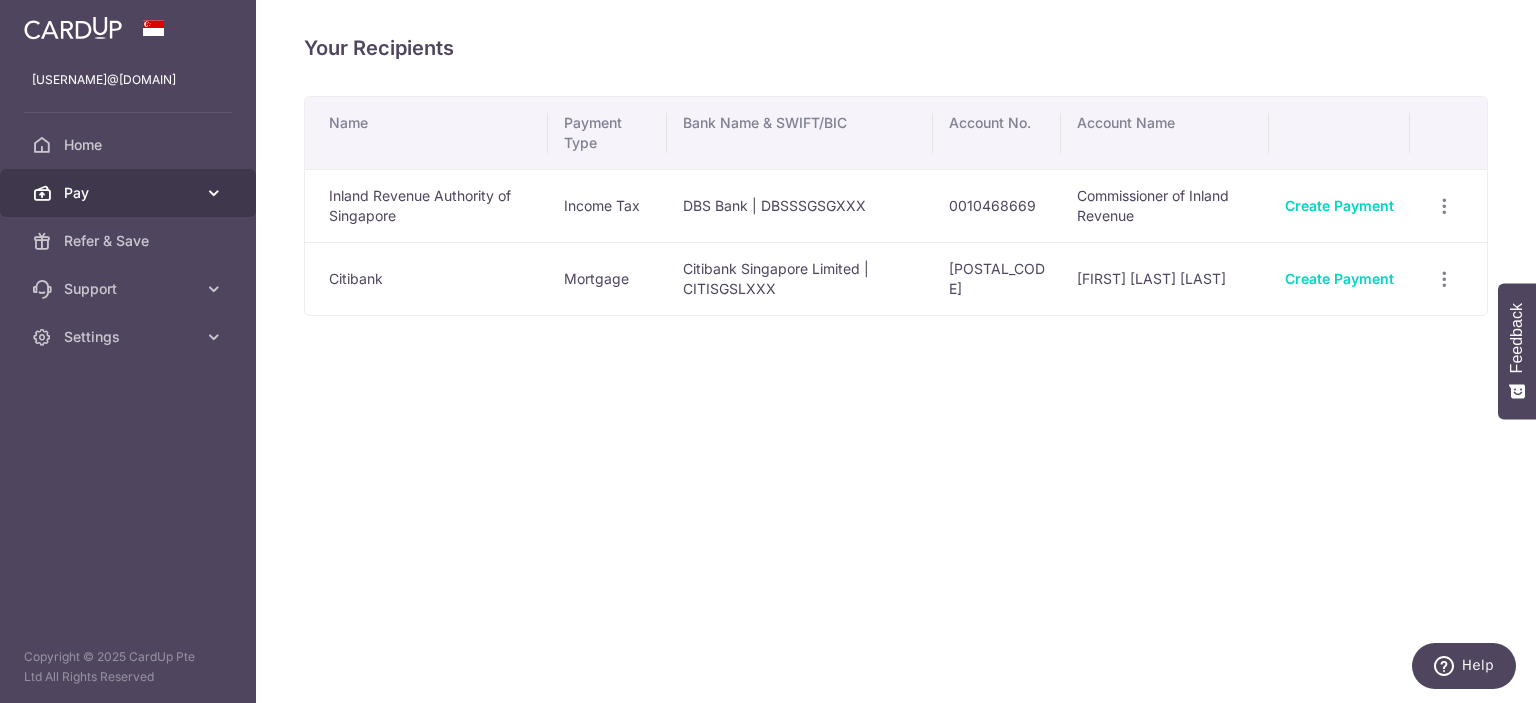 click on "Pay" at bounding box center [130, 193] 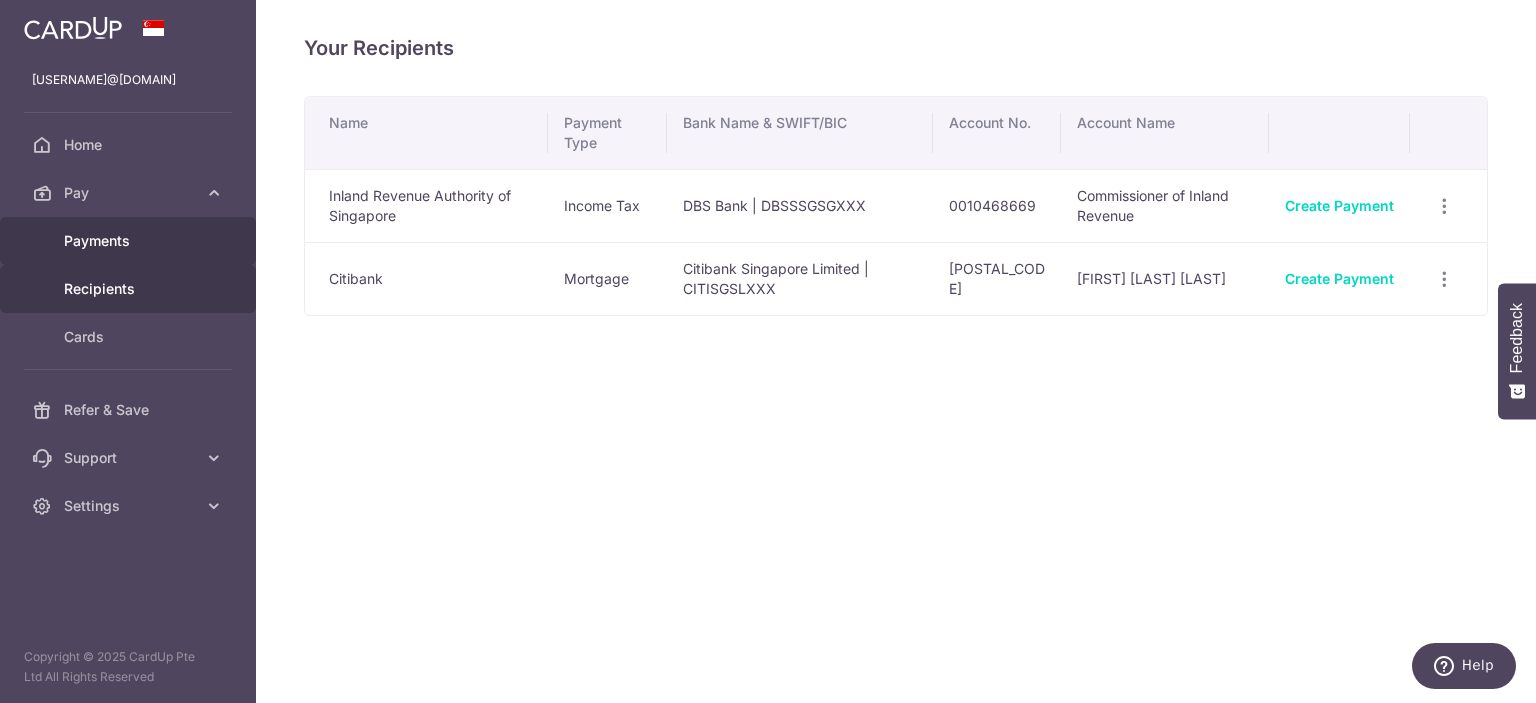click on "Payments" at bounding box center [130, 241] 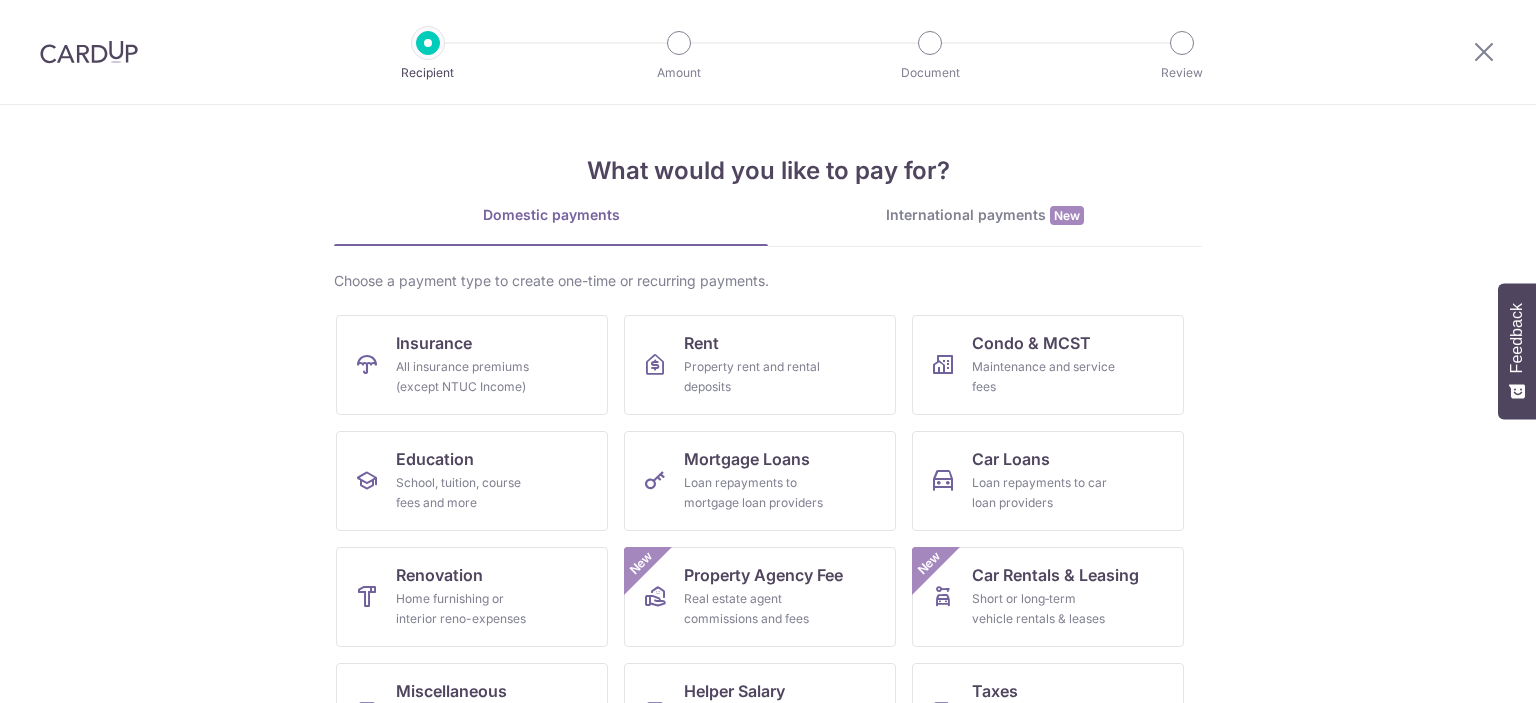 scroll, scrollTop: 0, scrollLeft: 0, axis: both 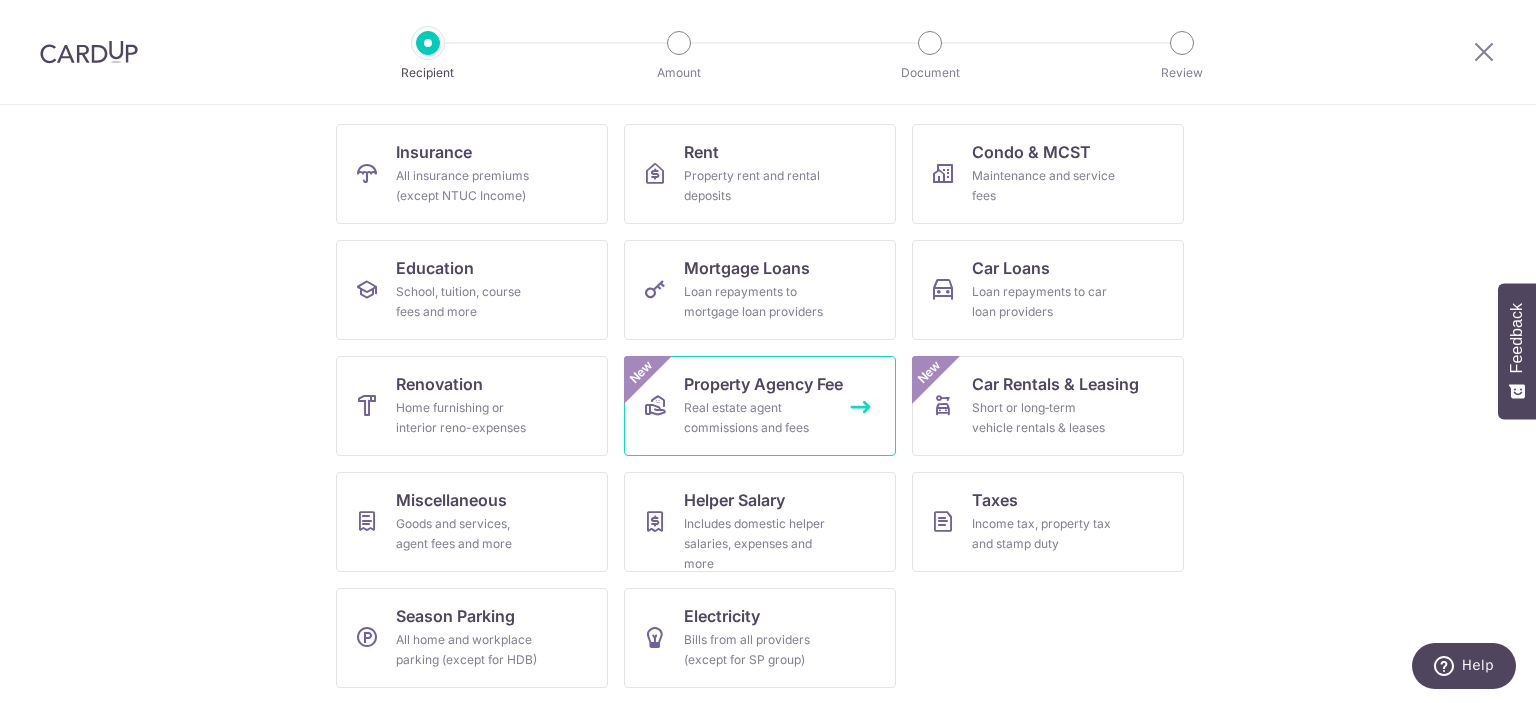 click on "Real estate agent commissions and fees" at bounding box center [756, 418] 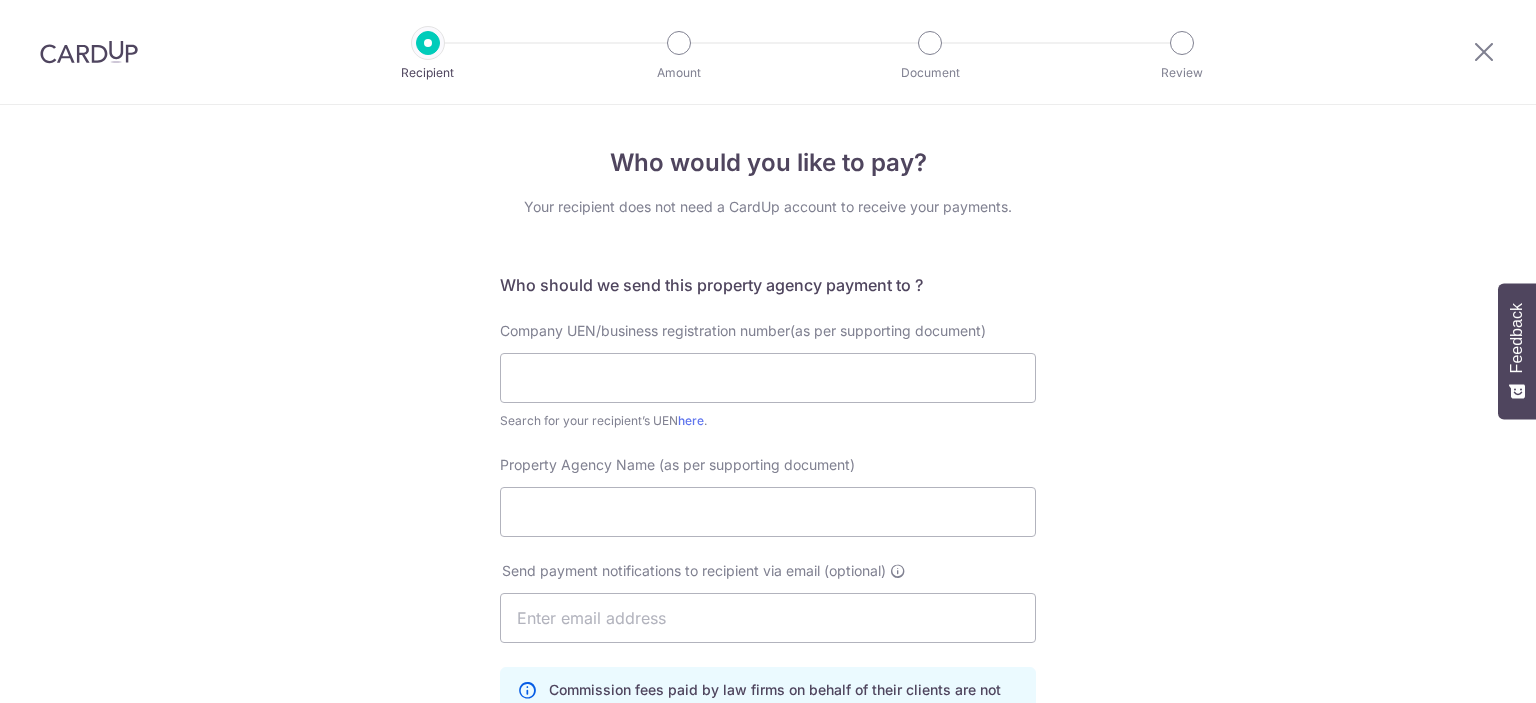 scroll, scrollTop: 0, scrollLeft: 0, axis: both 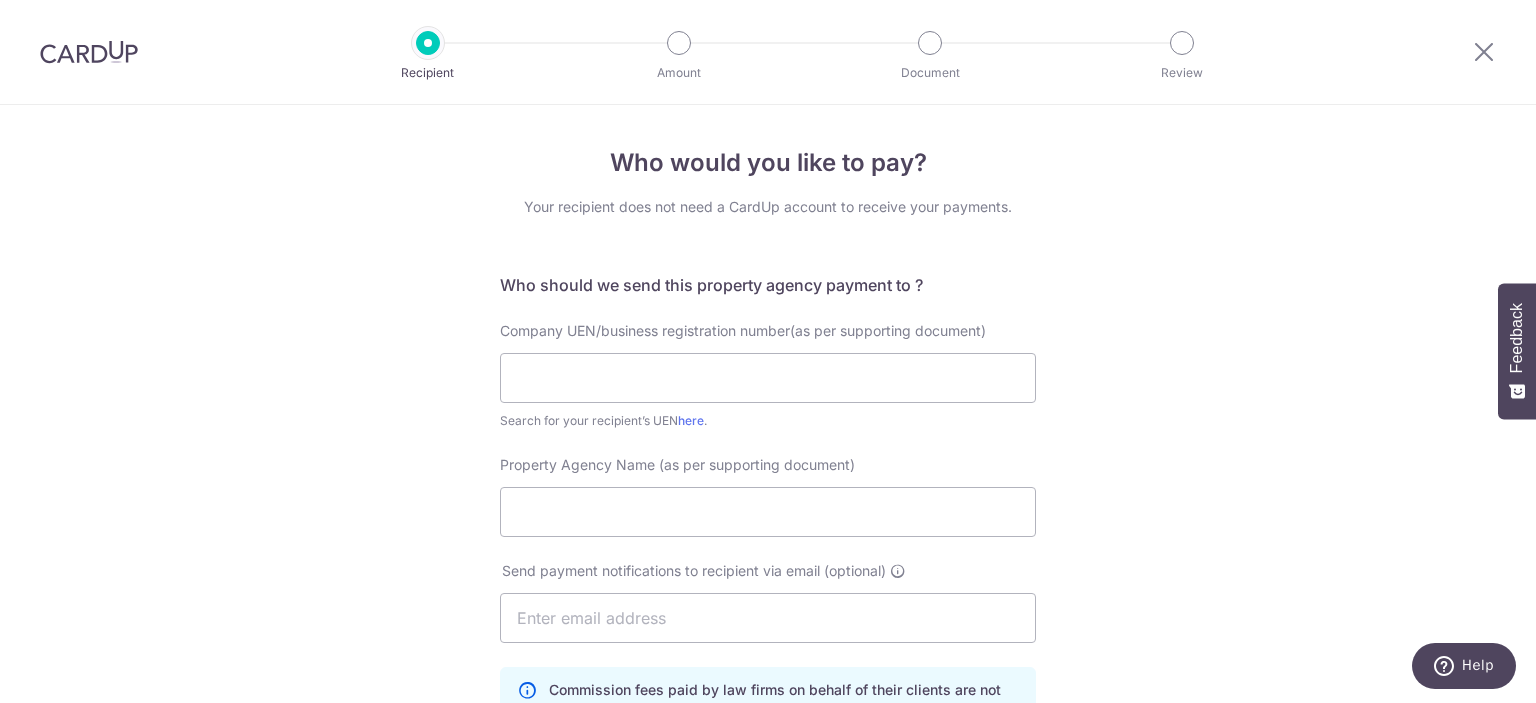 click at bounding box center (89, 52) 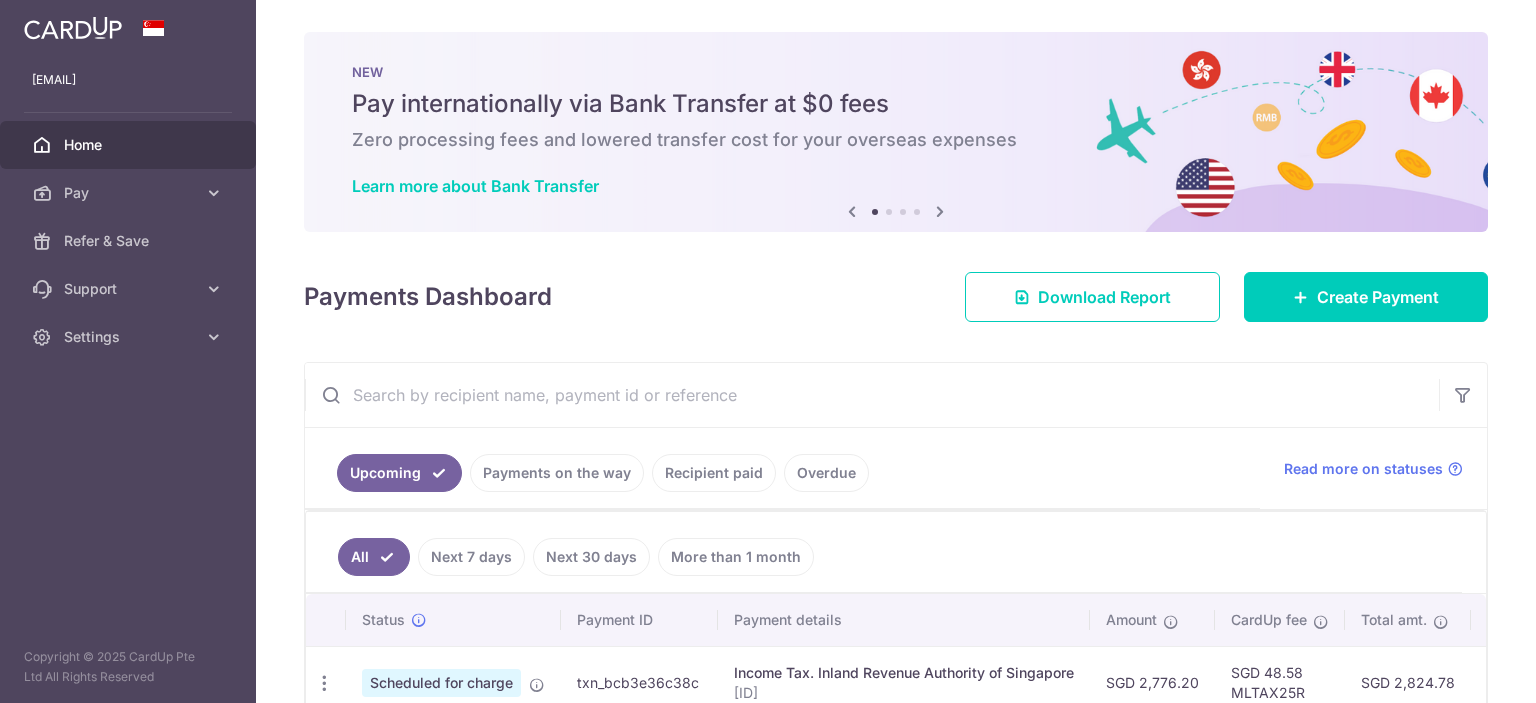 scroll, scrollTop: 0, scrollLeft: 0, axis: both 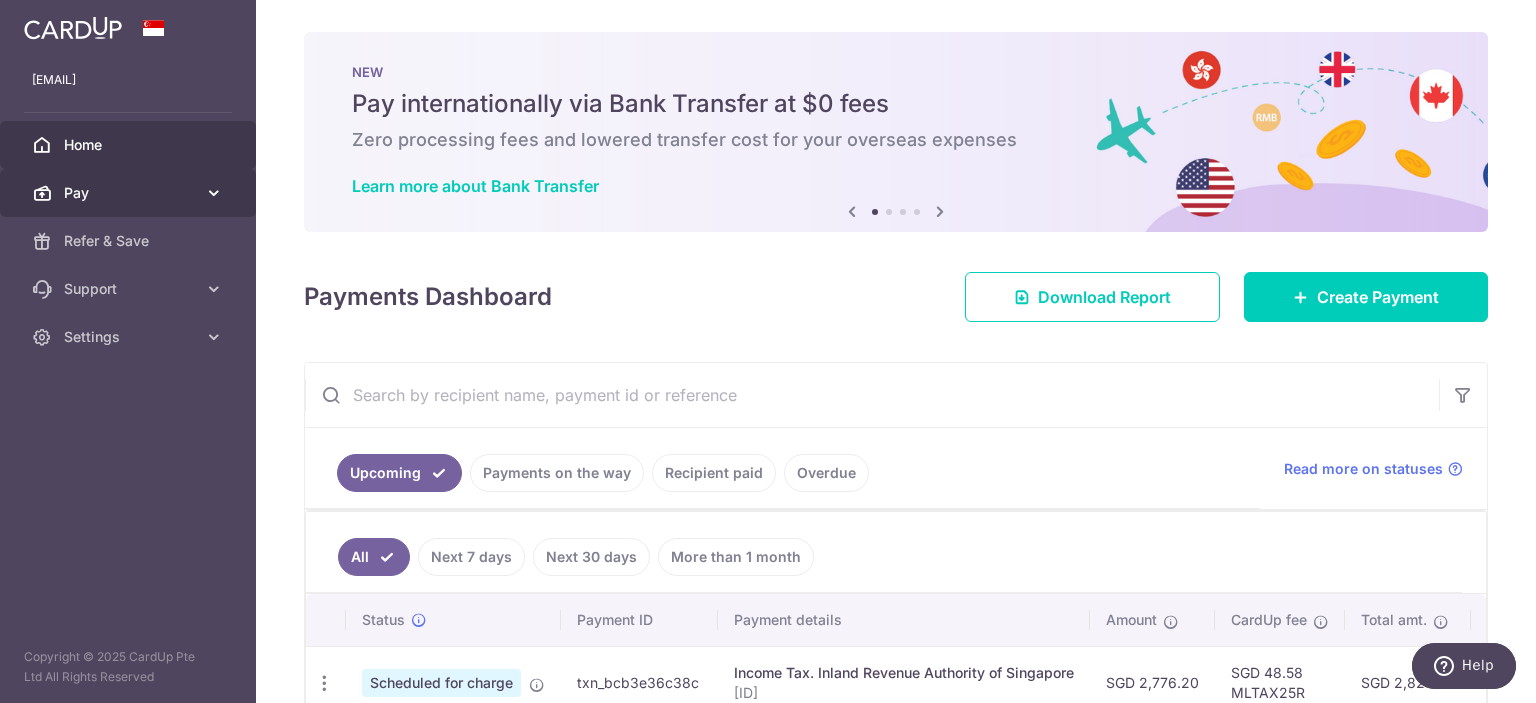 click at bounding box center [214, 193] 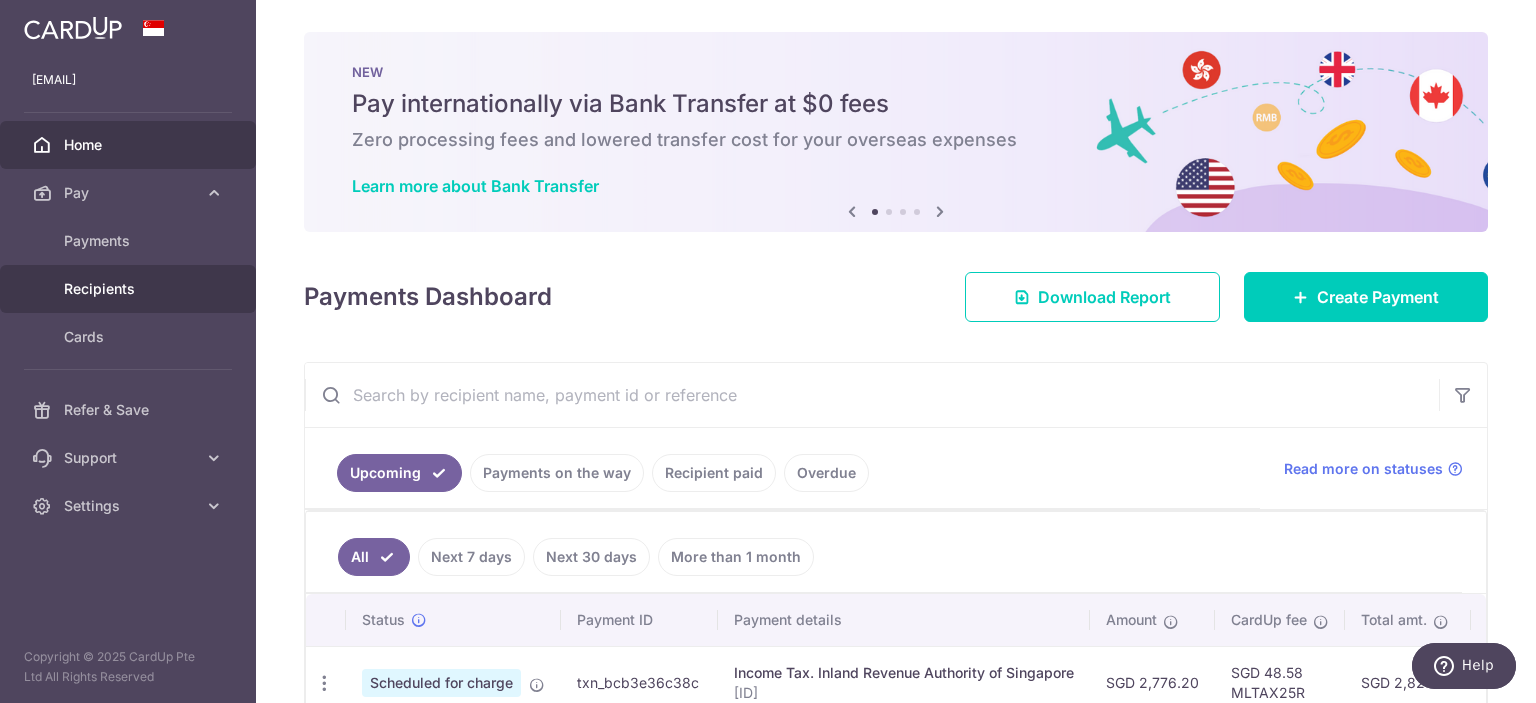 click on "Recipients" at bounding box center [130, 289] 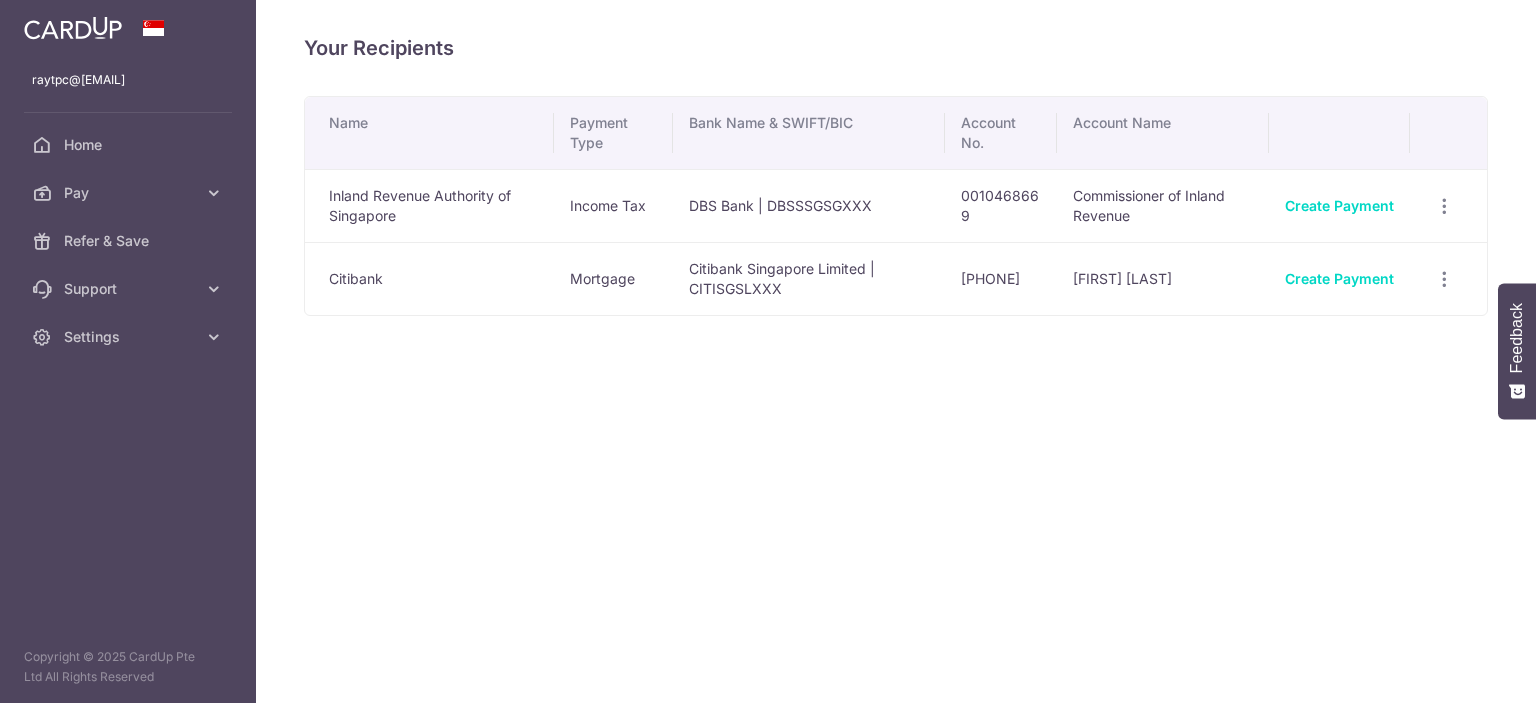 scroll, scrollTop: 0, scrollLeft: 0, axis: both 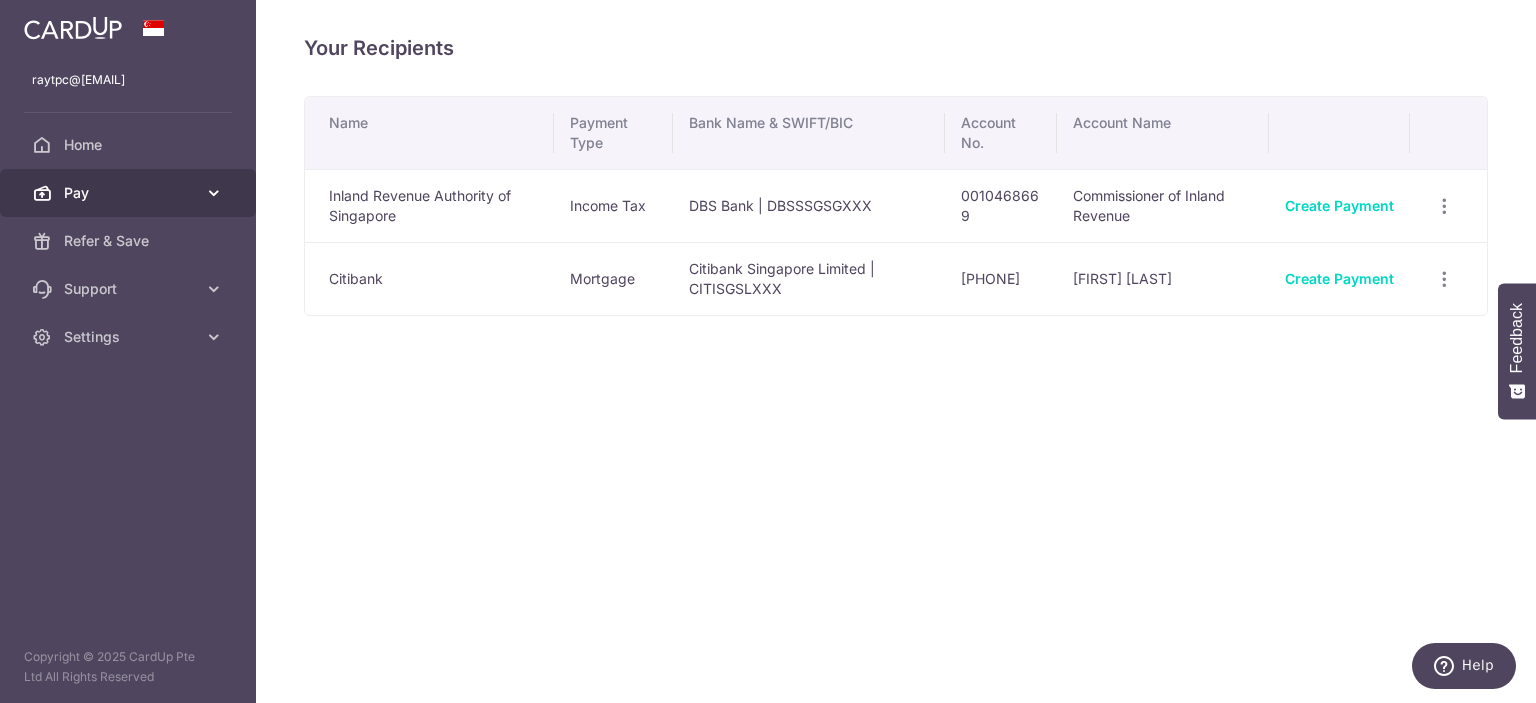 click at bounding box center [214, 193] 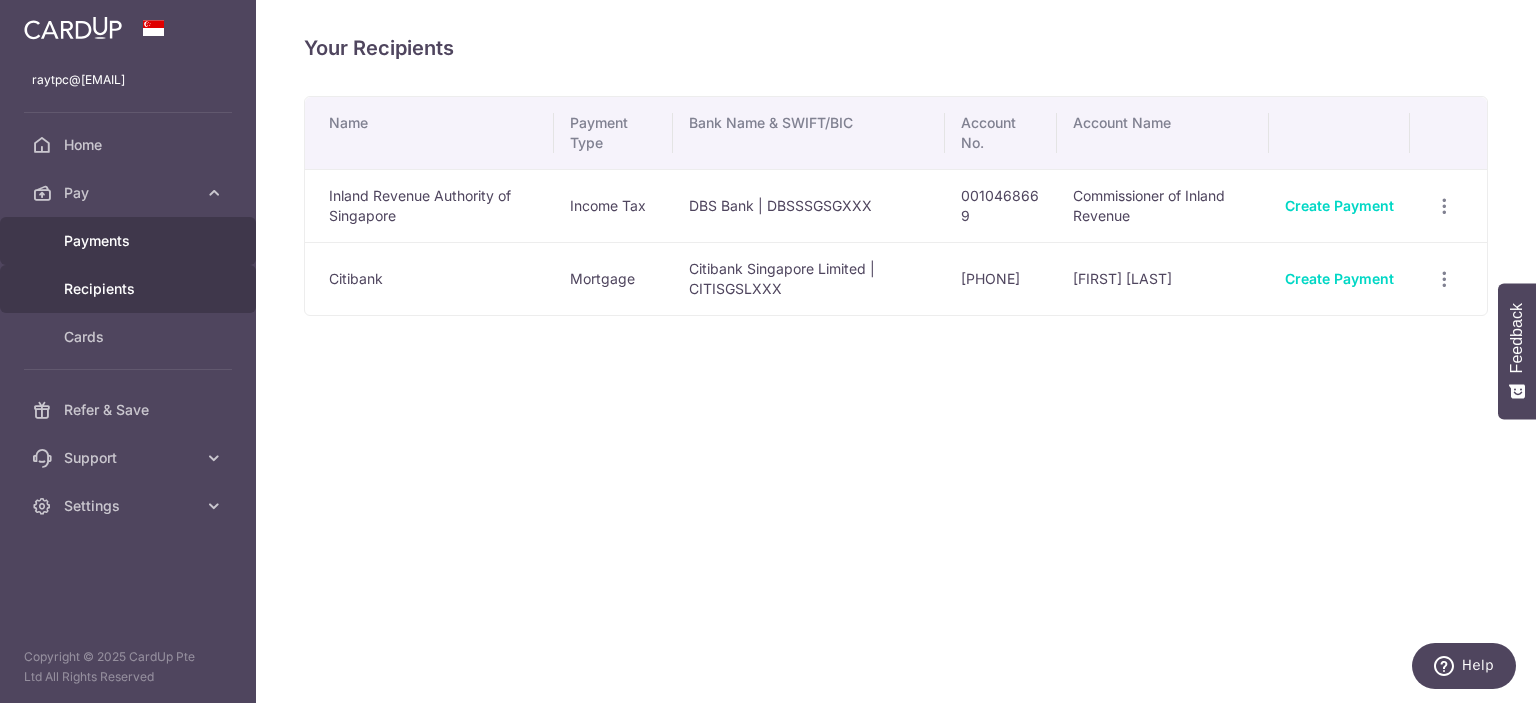 click on "Payments" at bounding box center [130, 241] 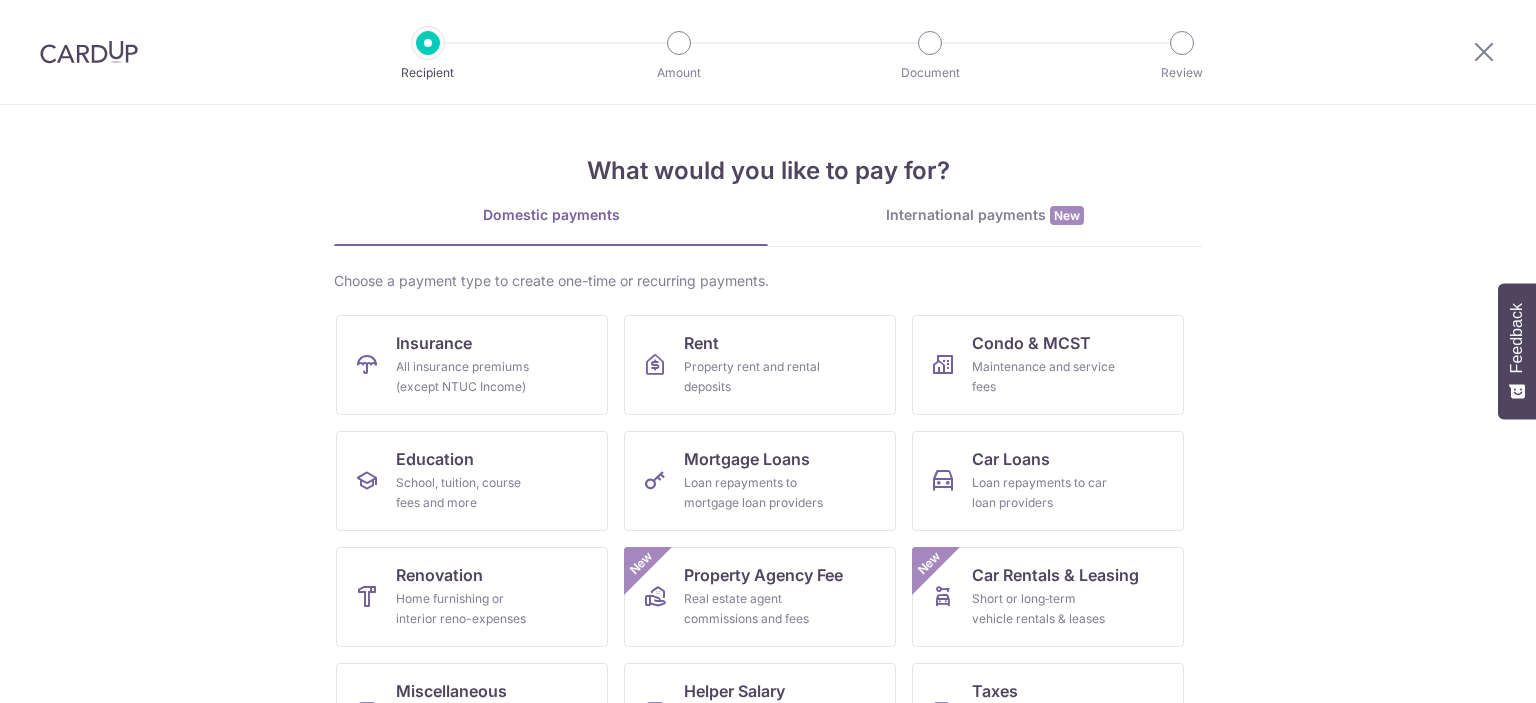 scroll, scrollTop: 0, scrollLeft: 0, axis: both 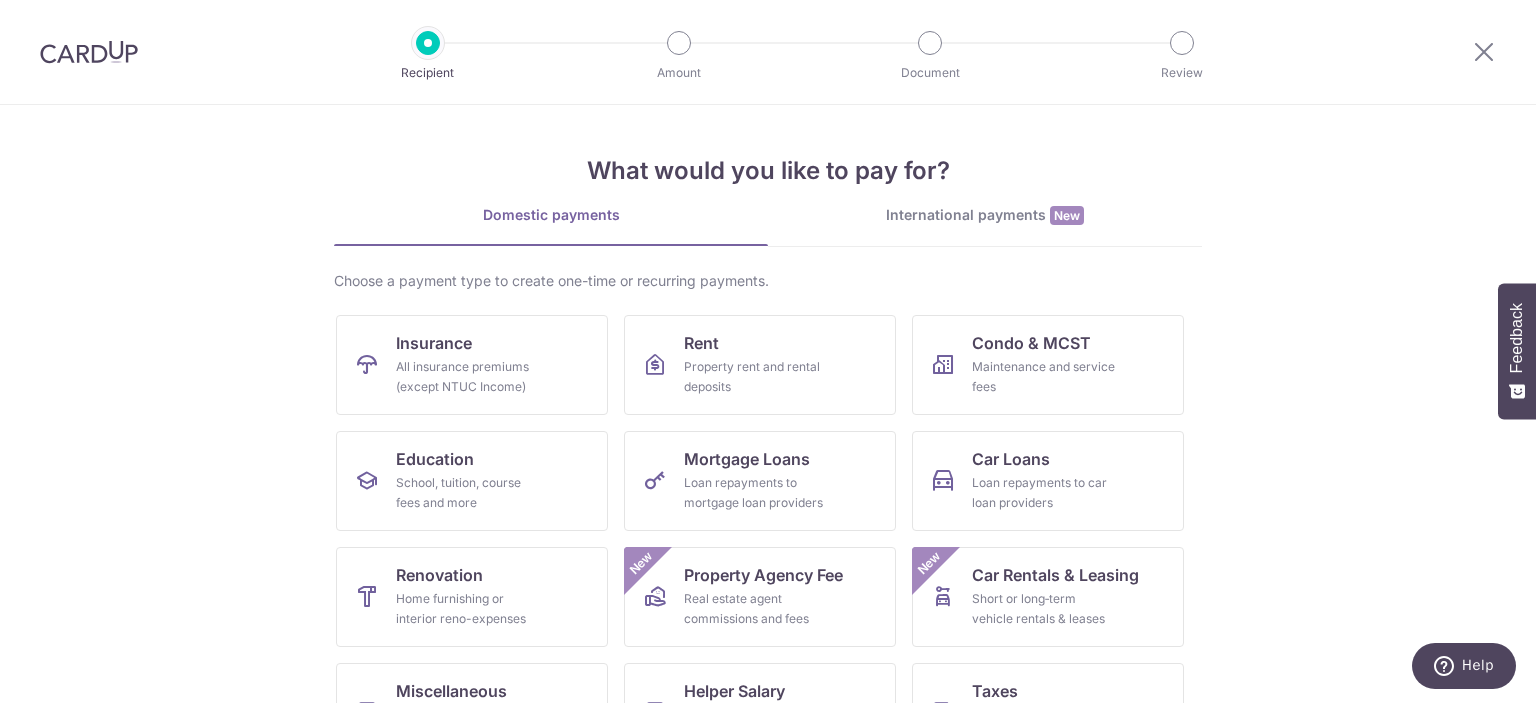 click on "International payments
New" at bounding box center [985, 215] 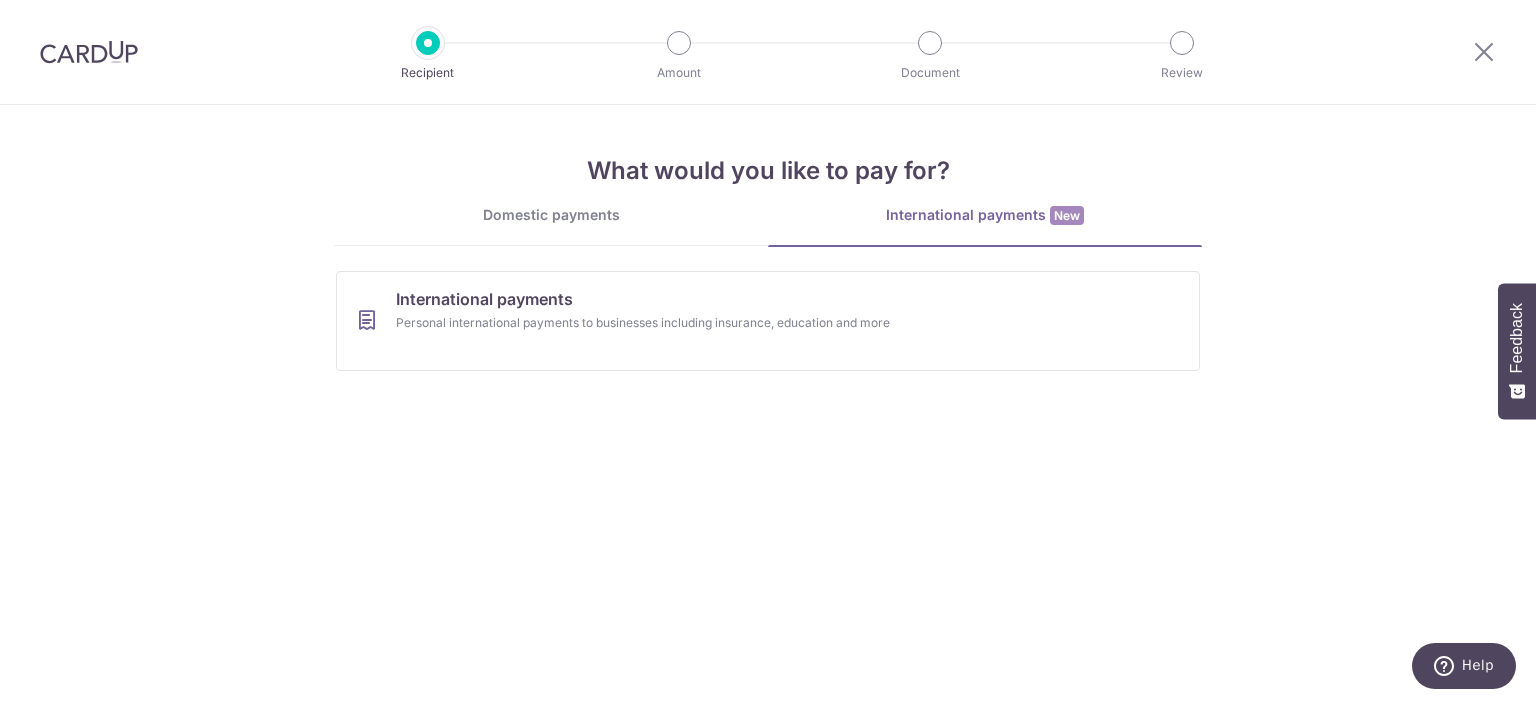 click on "Domestic payments" at bounding box center (551, 225) 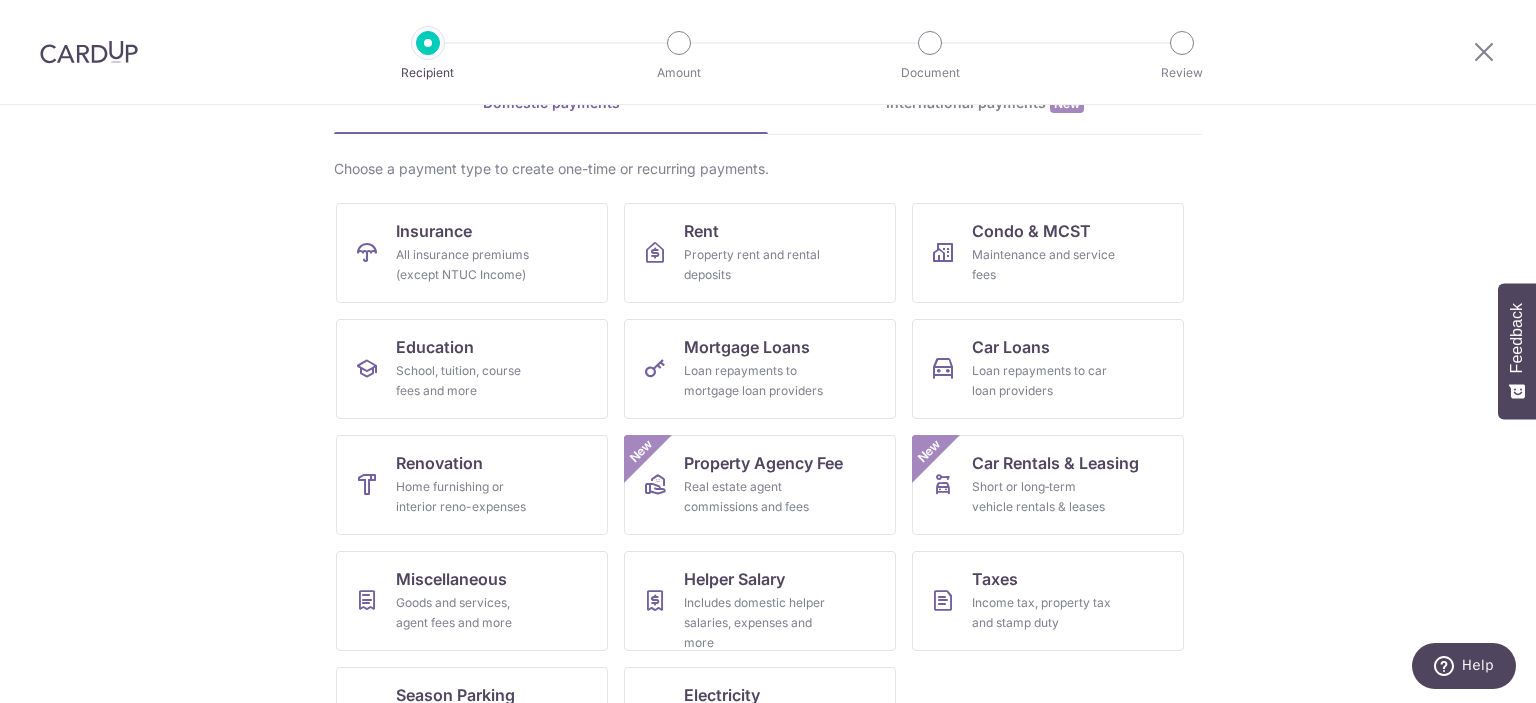 scroll, scrollTop: 0, scrollLeft: 0, axis: both 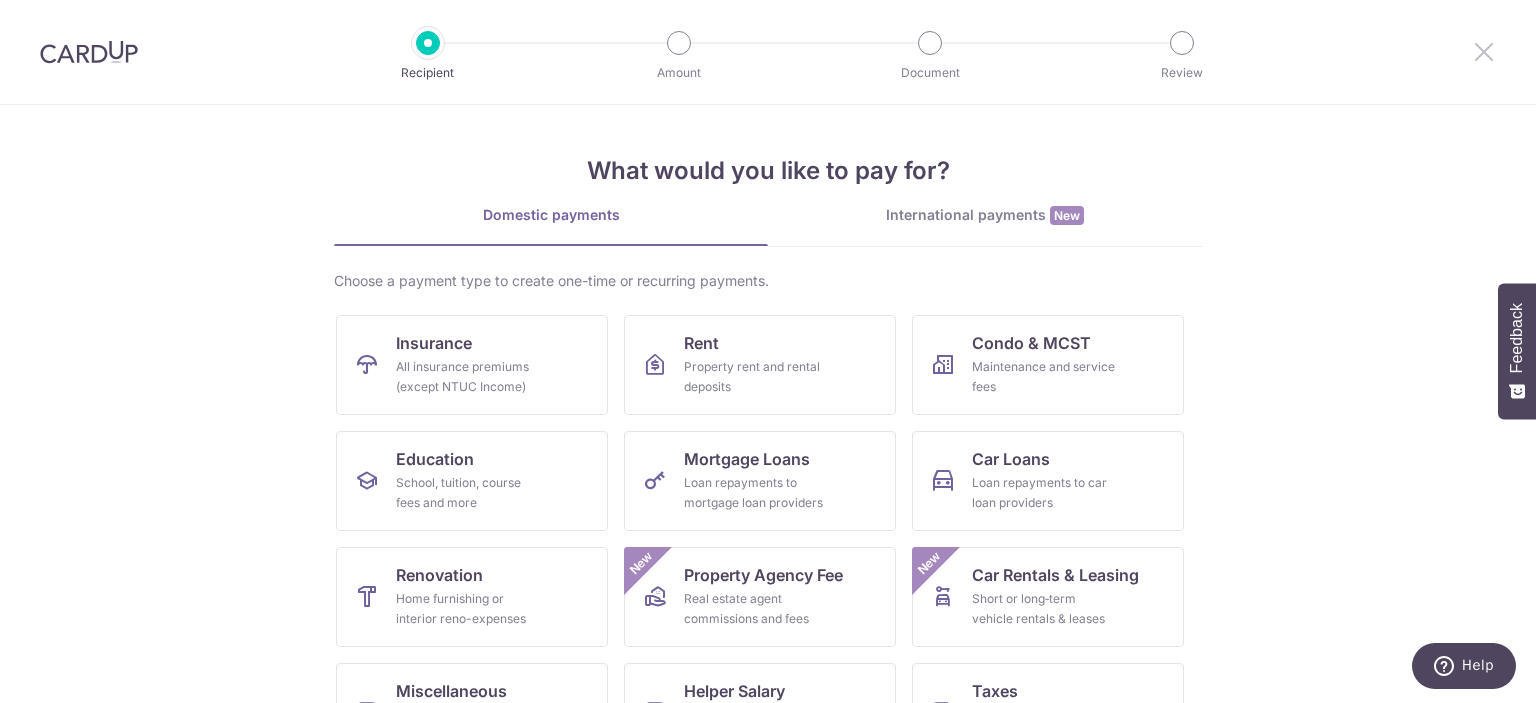 click at bounding box center (1484, 51) 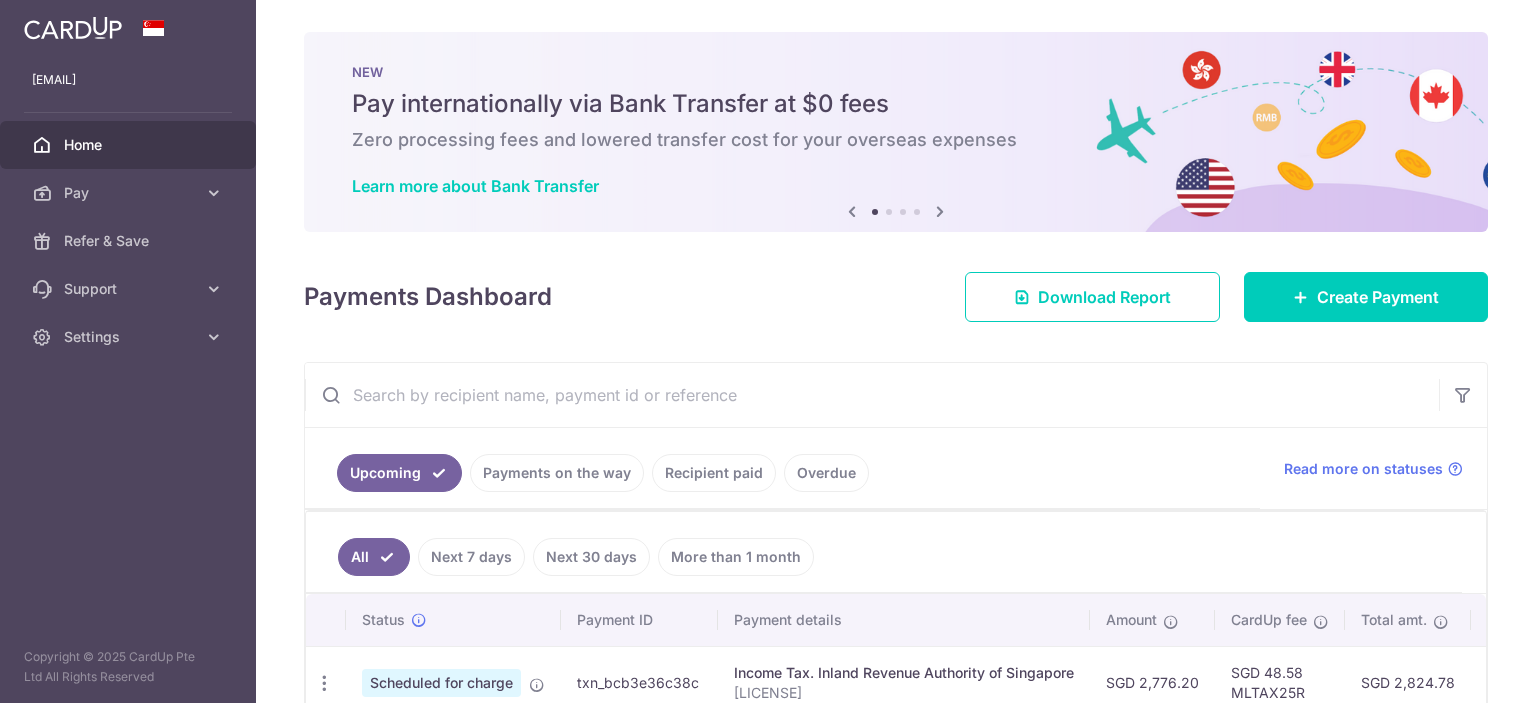 scroll, scrollTop: 0, scrollLeft: 0, axis: both 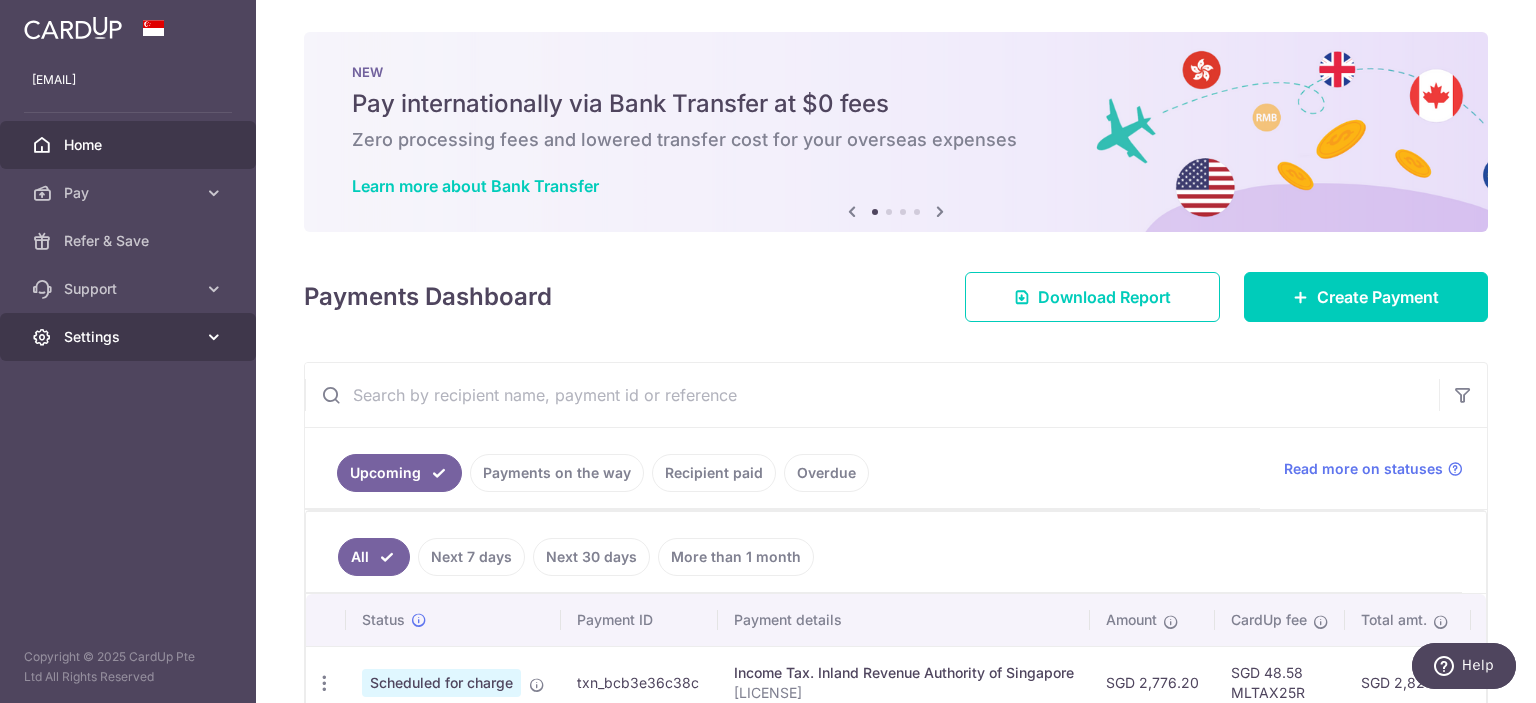 click on "Settings" at bounding box center (128, 337) 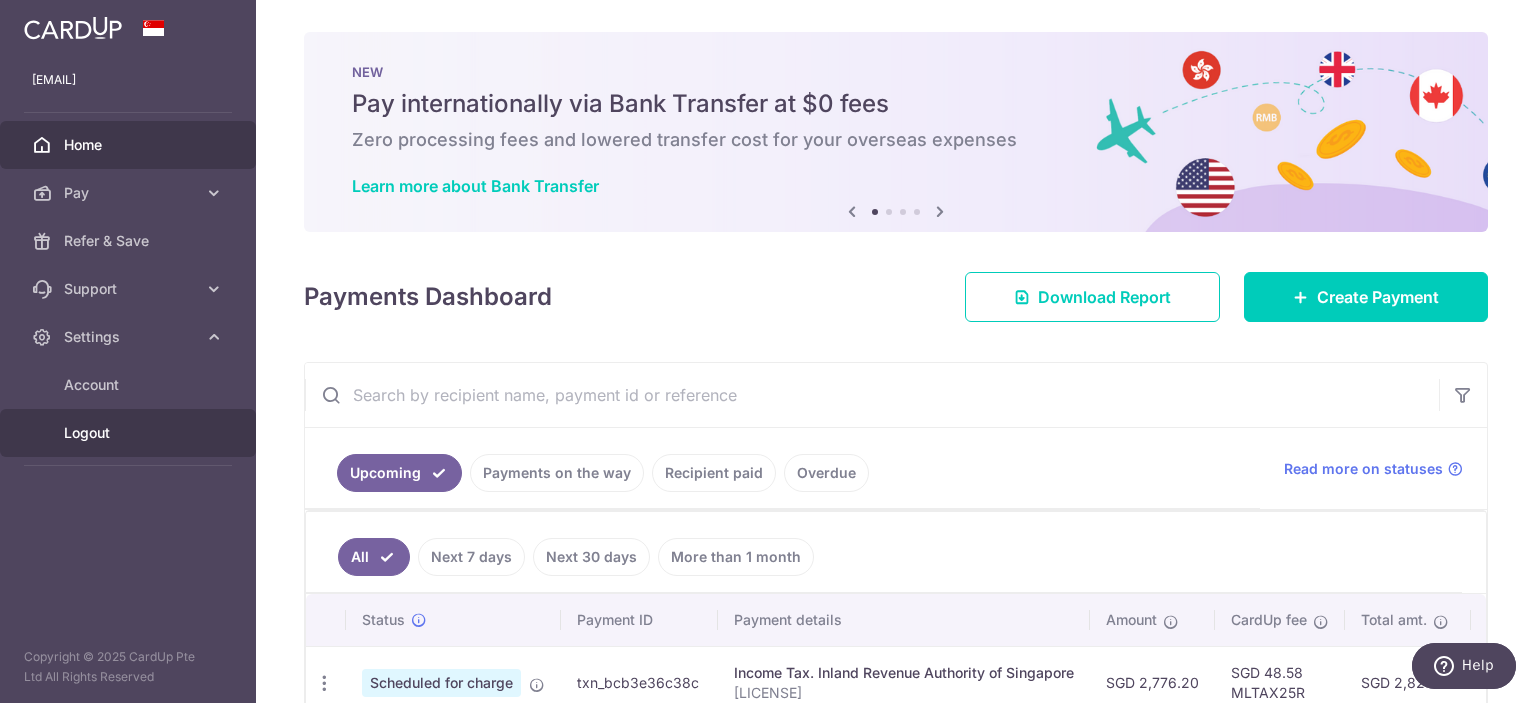 click on "Logout" at bounding box center (130, 433) 